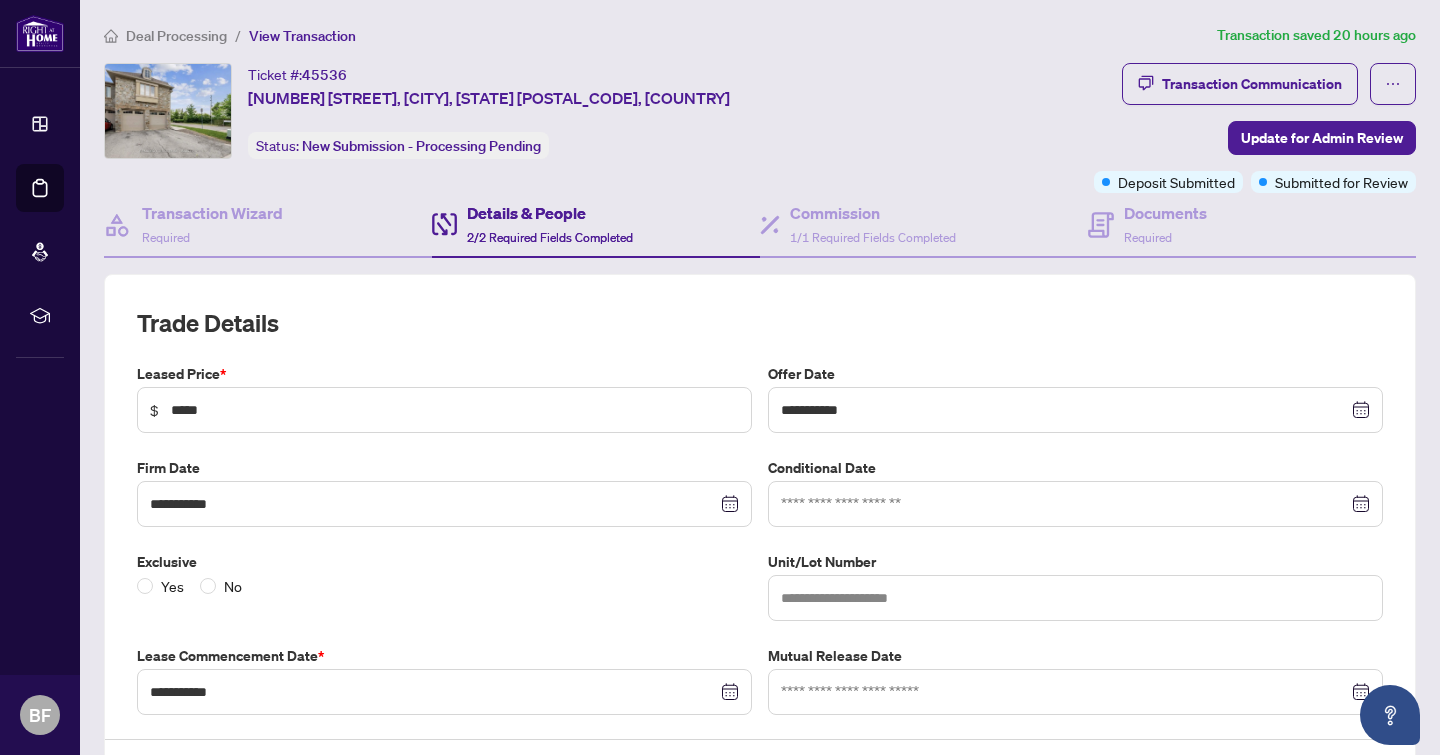 scroll, scrollTop: 0, scrollLeft: 0, axis: both 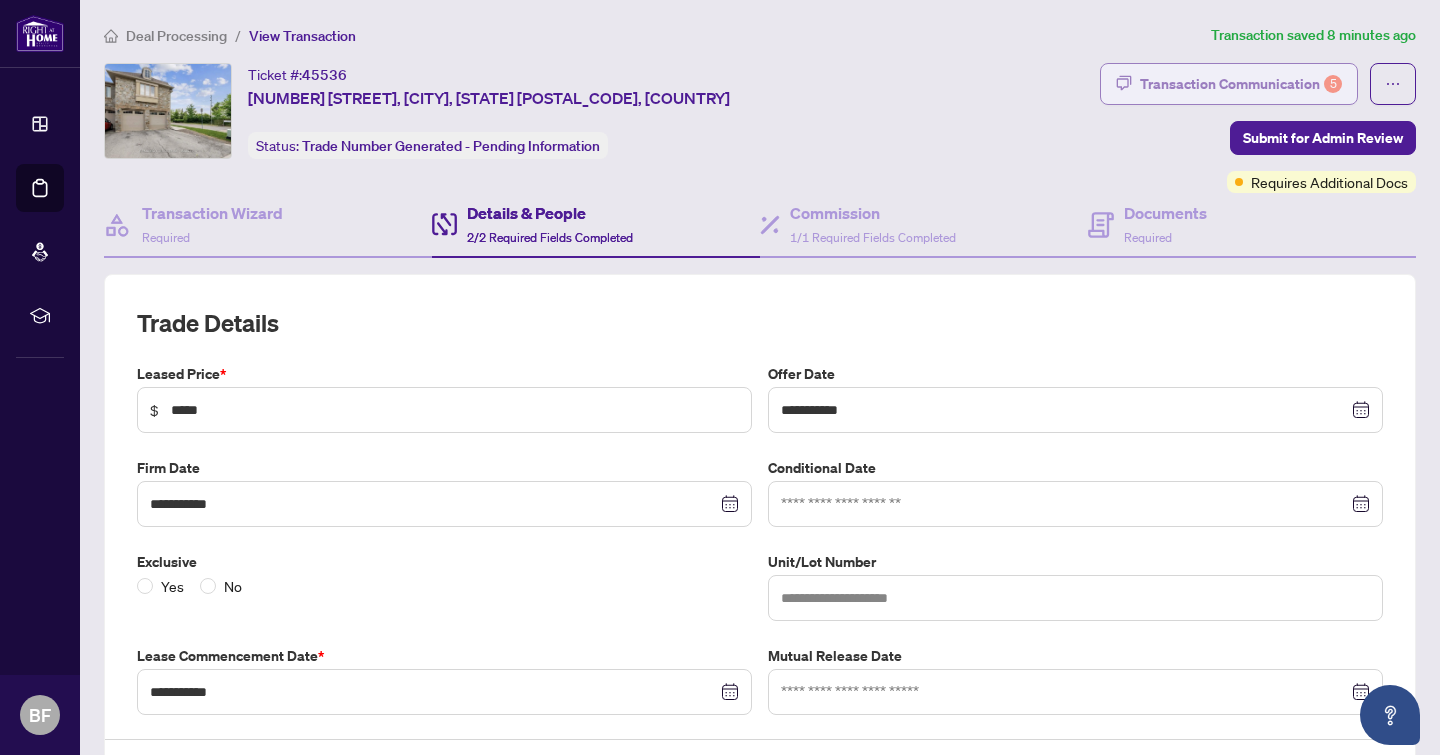 click on "Transaction Communication 5" at bounding box center (1241, 84) 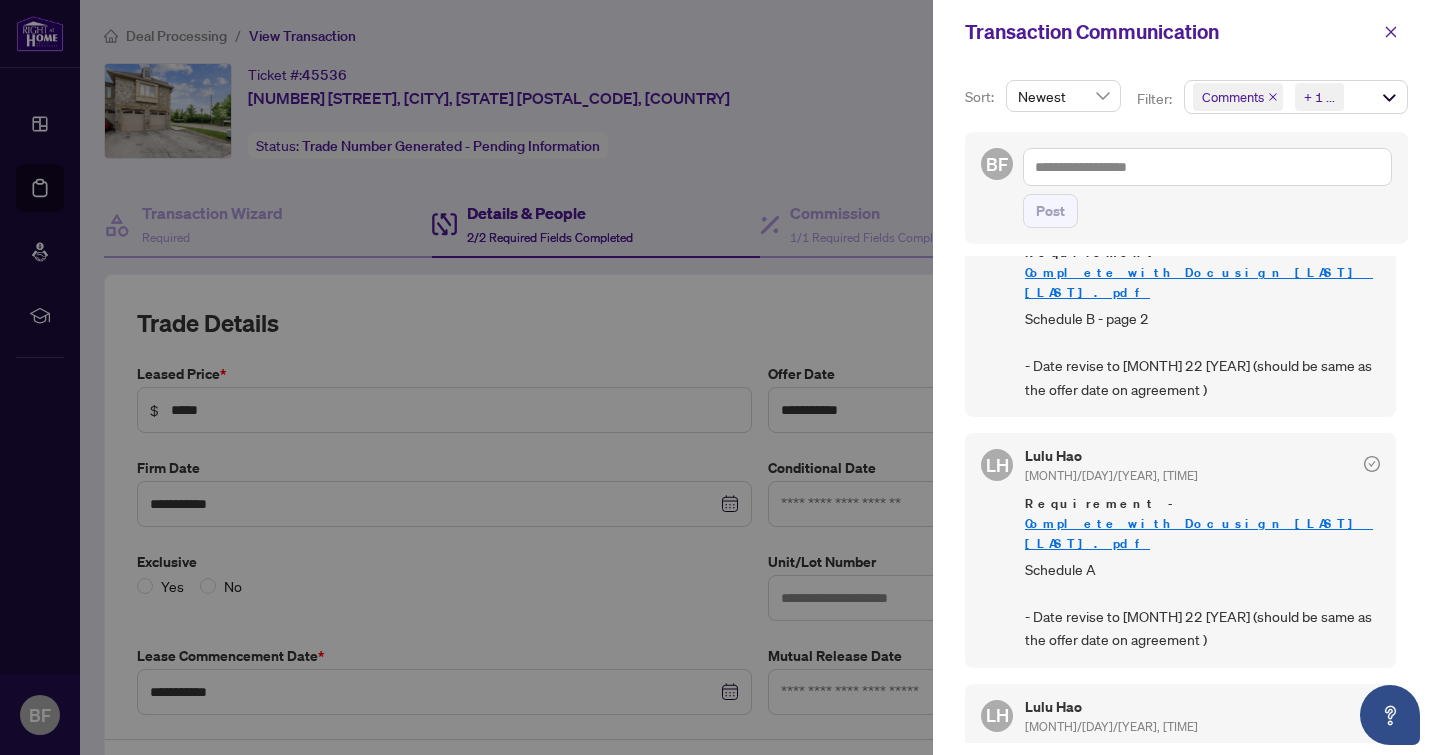 scroll, scrollTop: 719, scrollLeft: 0, axis: vertical 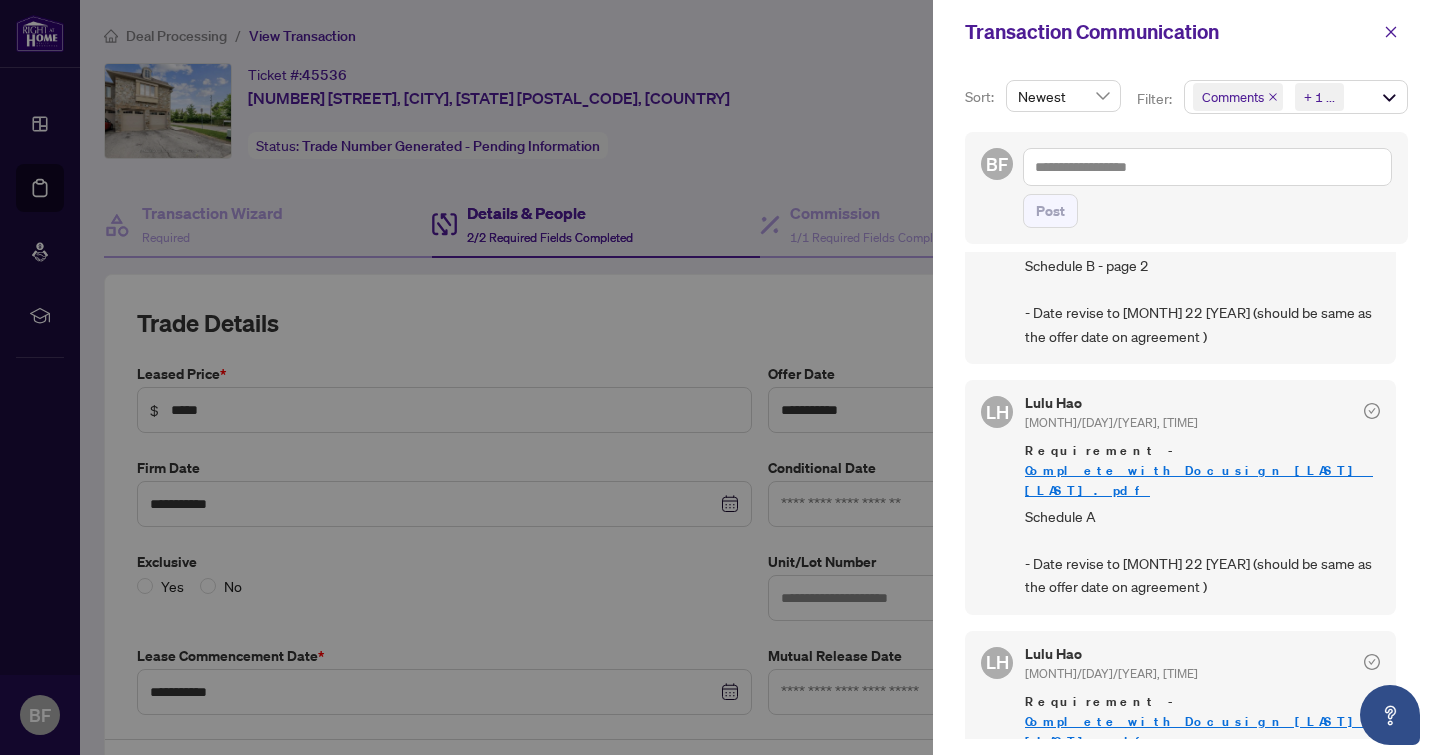 click on "Complete_with_Docusign_Ahemd_Offer.pdf" at bounding box center [1199, 731] 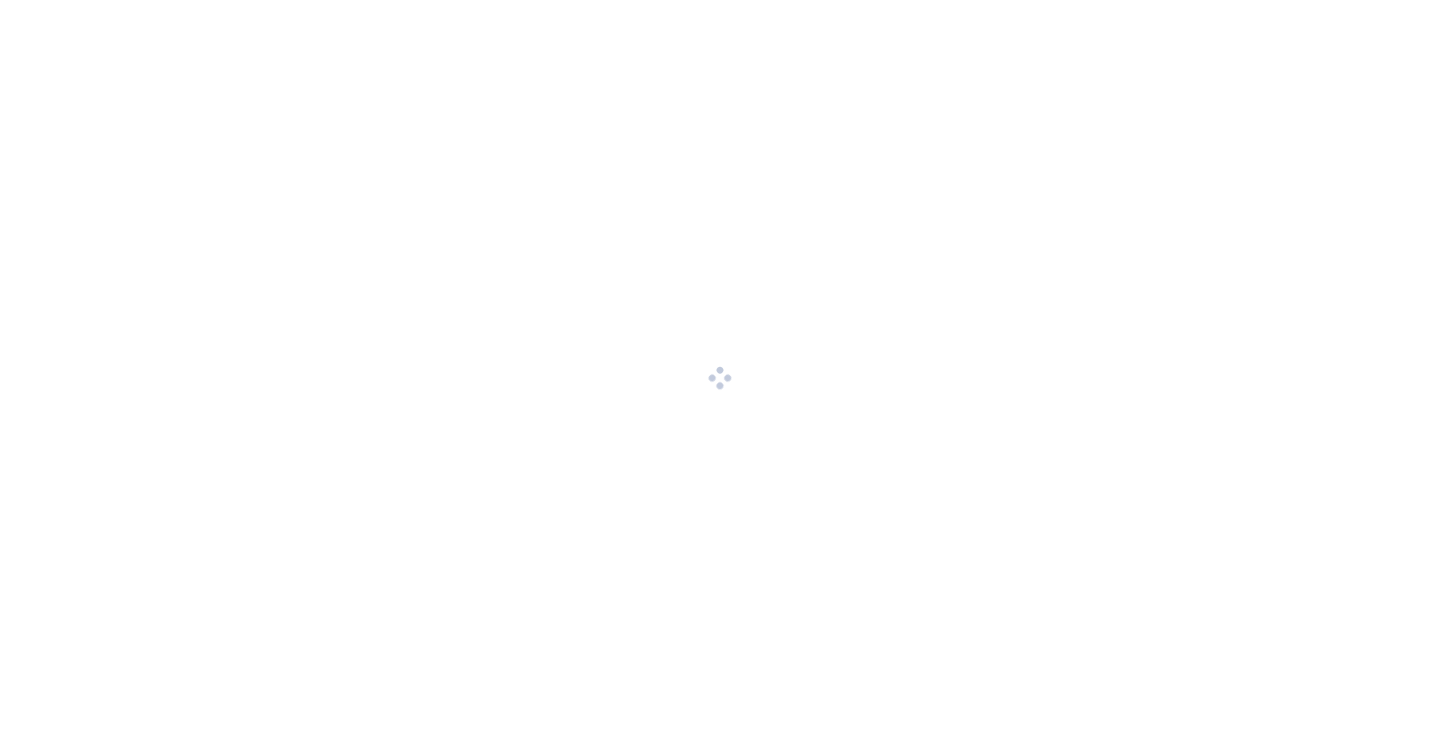 scroll, scrollTop: 0, scrollLeft: 0, axis: both 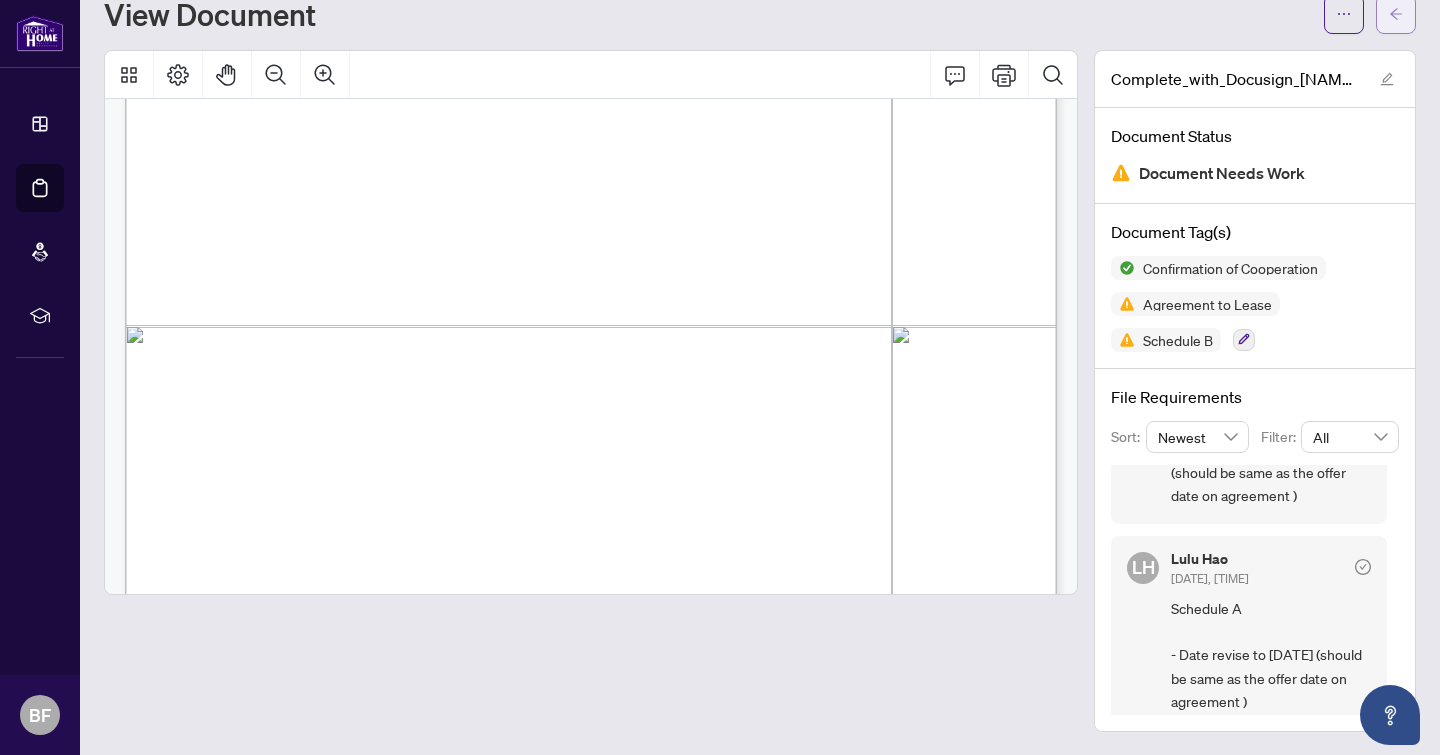 click at bounding box center [1396, 14] 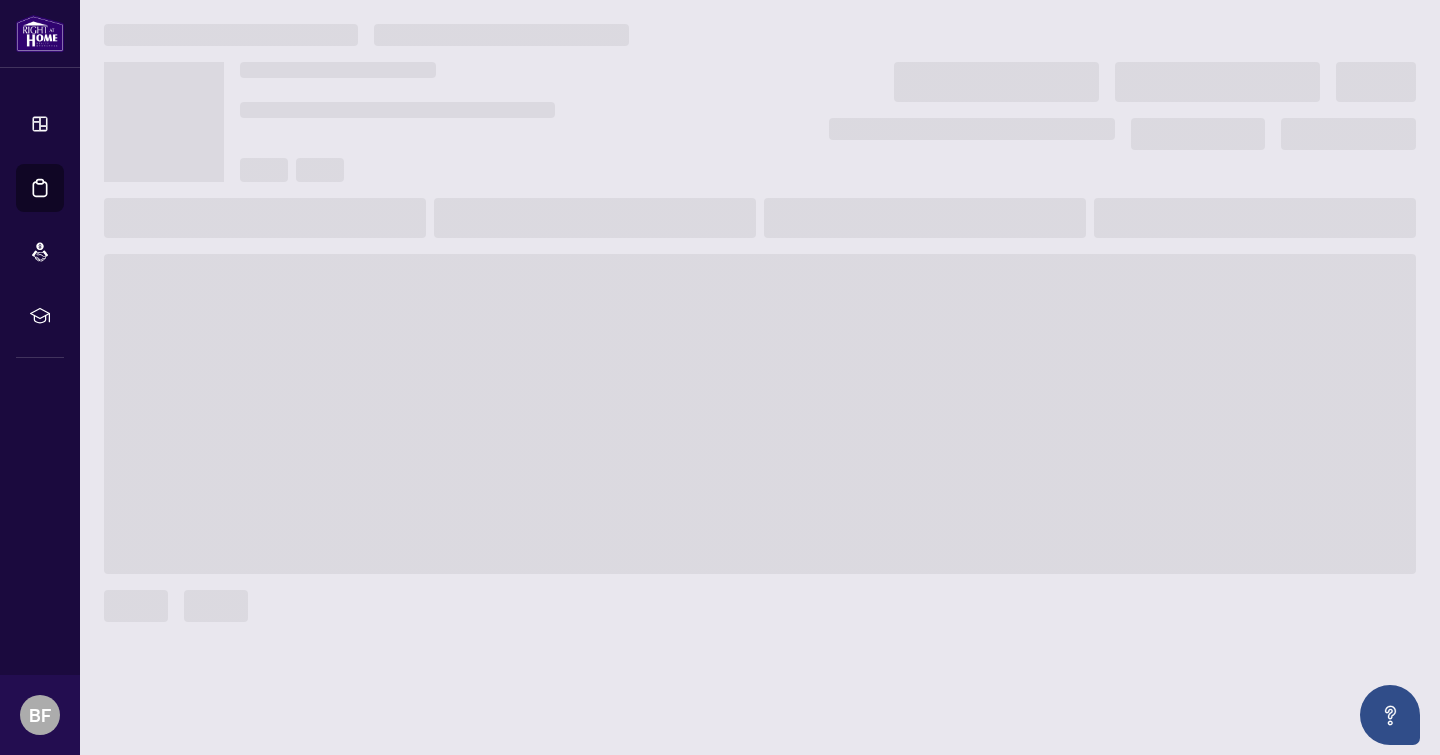 scroll, scrollTop: 0, scrollLeft: 0, axis: both 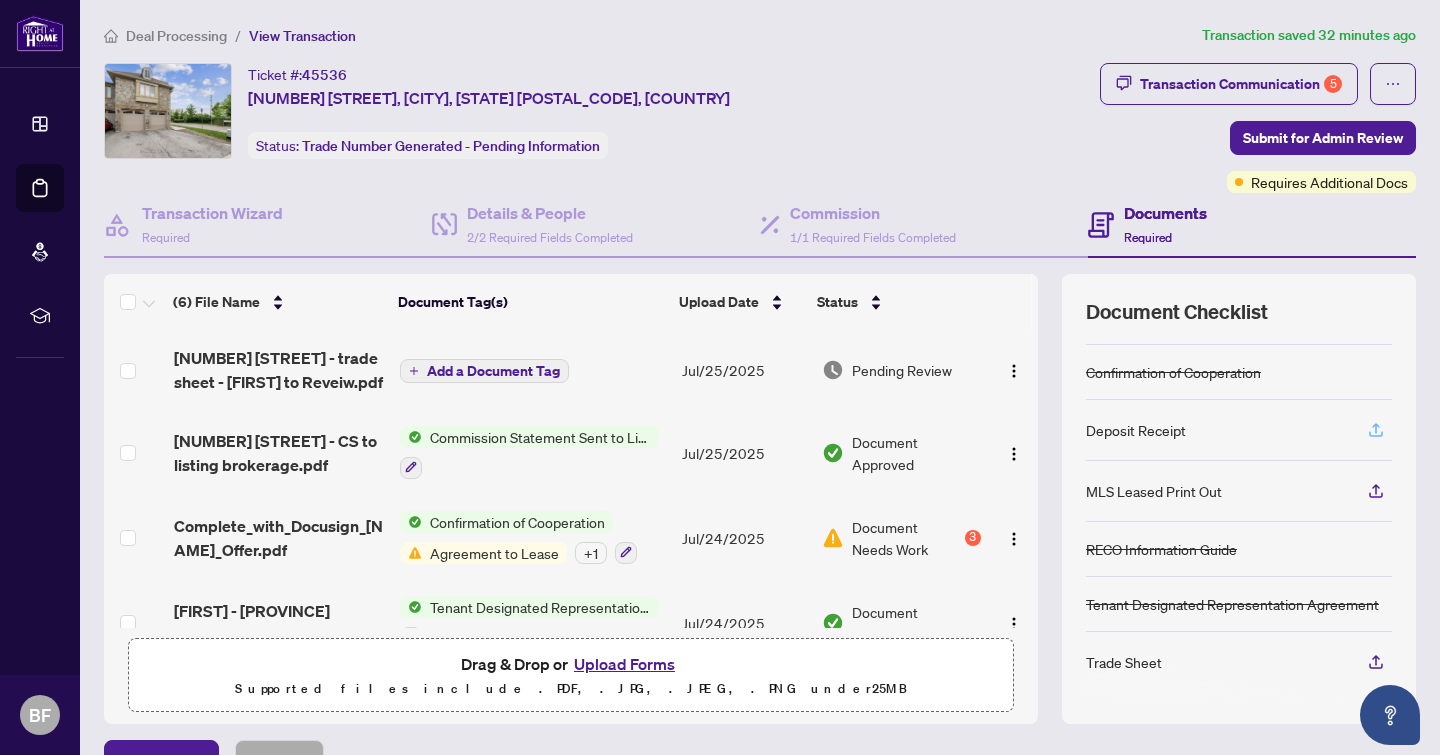 click 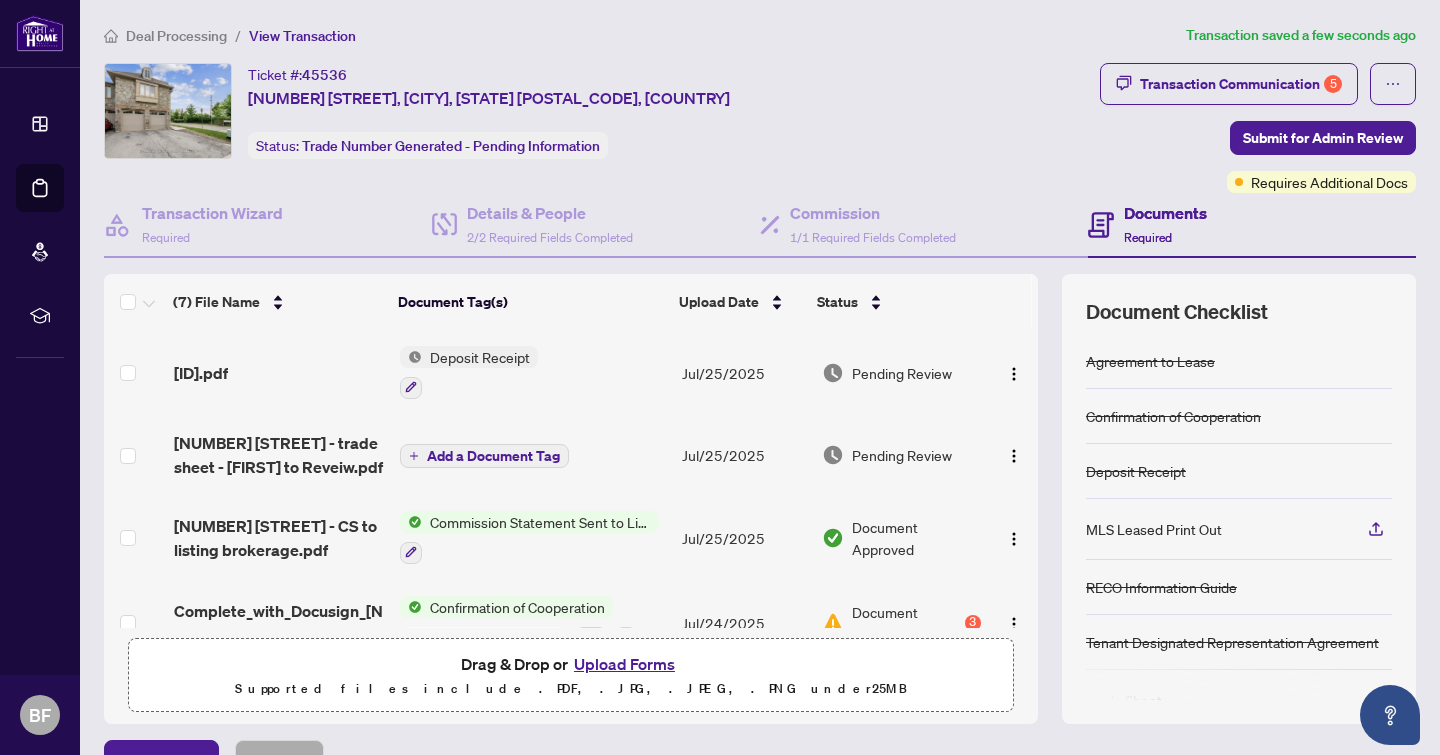 scroll, scrollTop: 38, scrollLeft: 0, axis: vertical 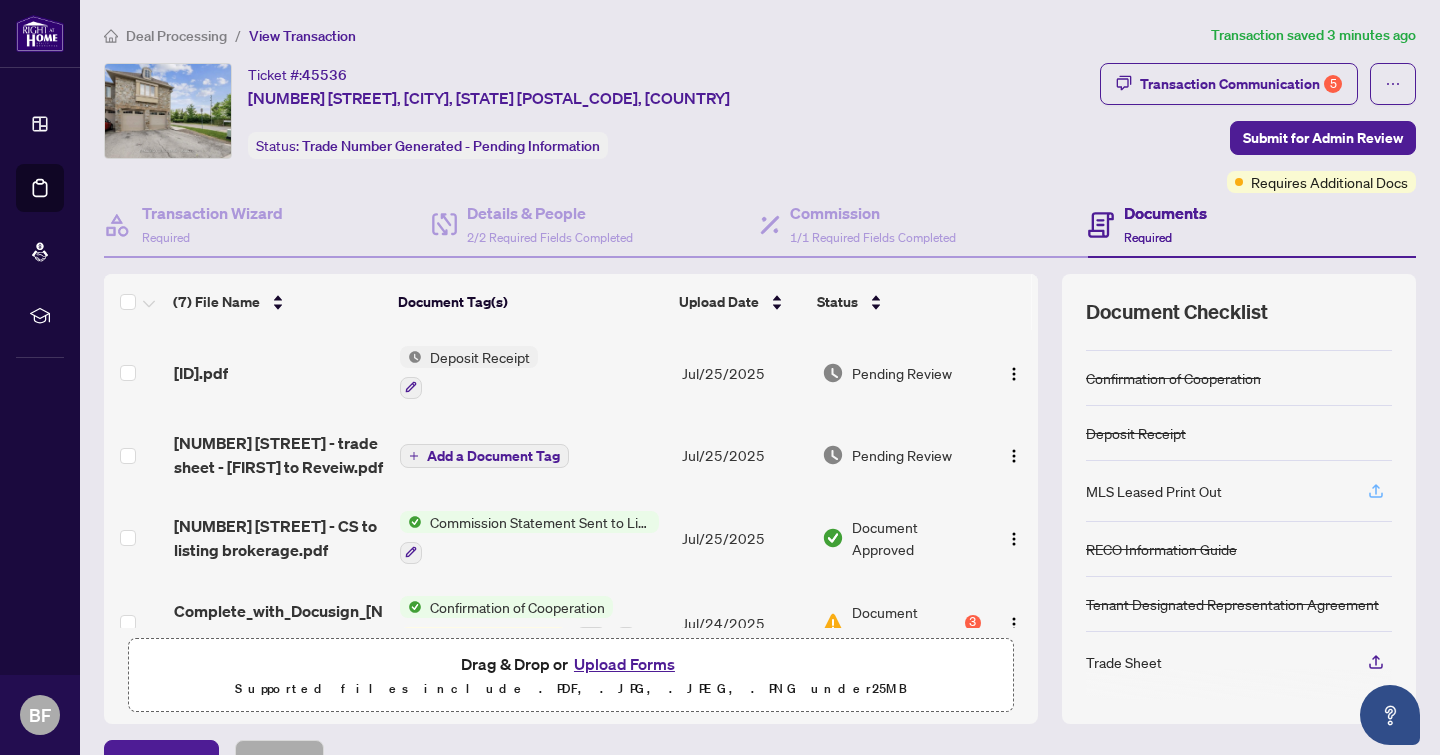 click 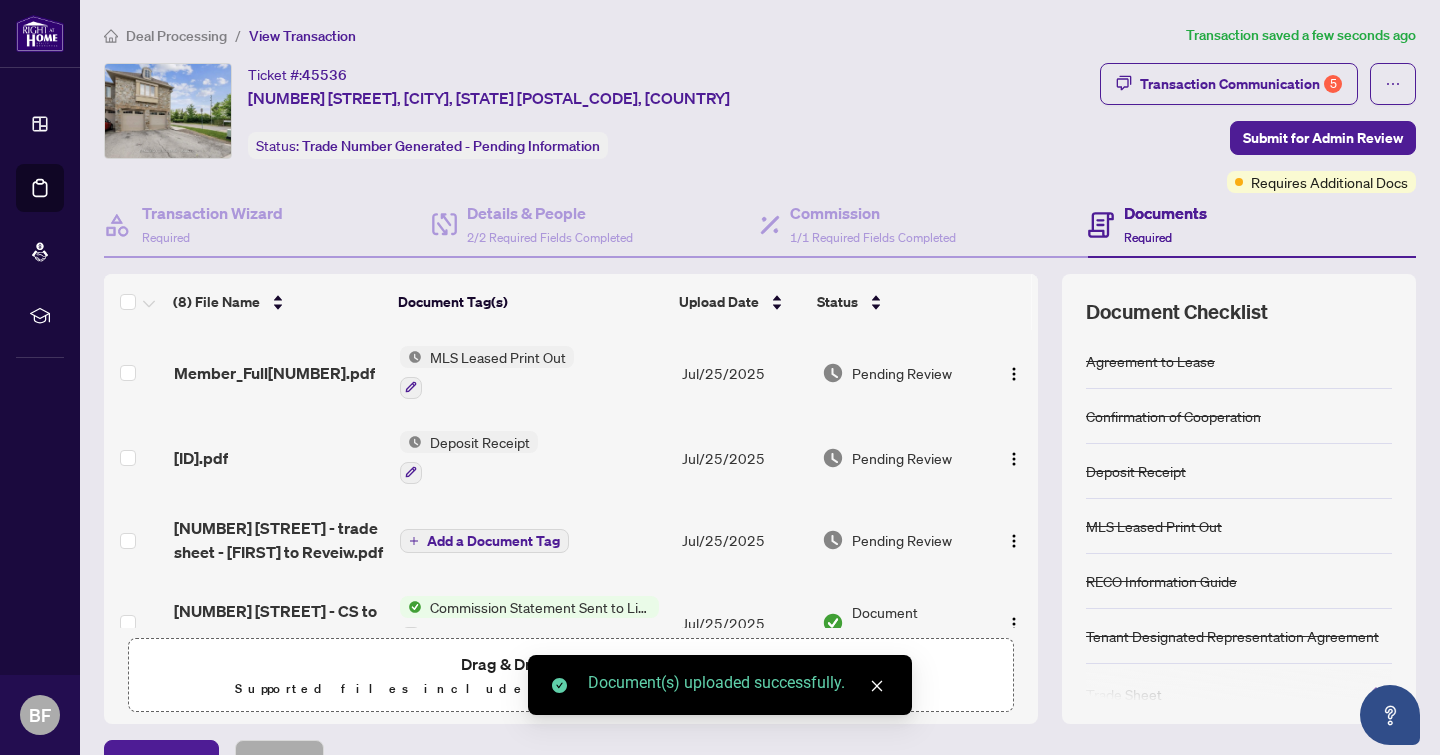 scroll, scrollTop: 32, scrollLeft: 0, axis: vertical 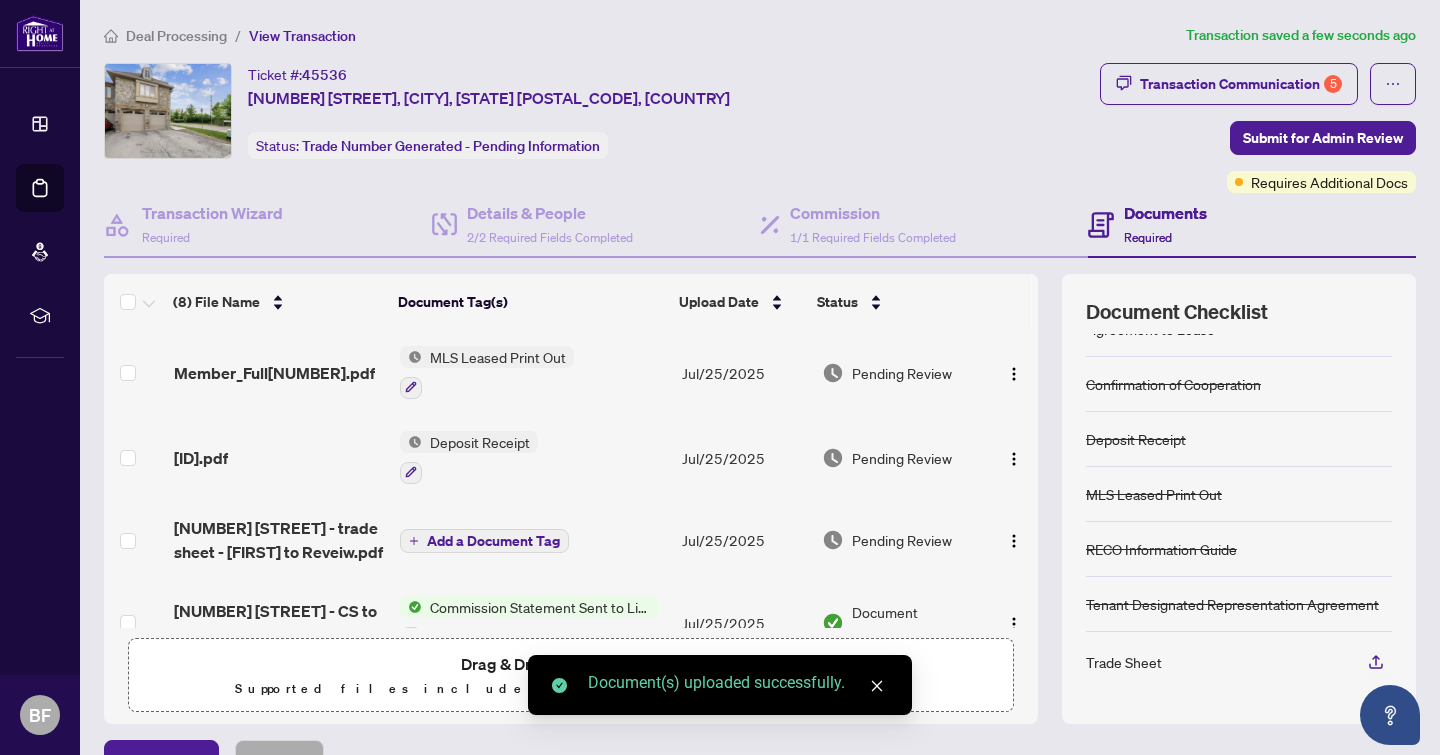 click on "Trade Sheet" at bounding box center (1124, 662) 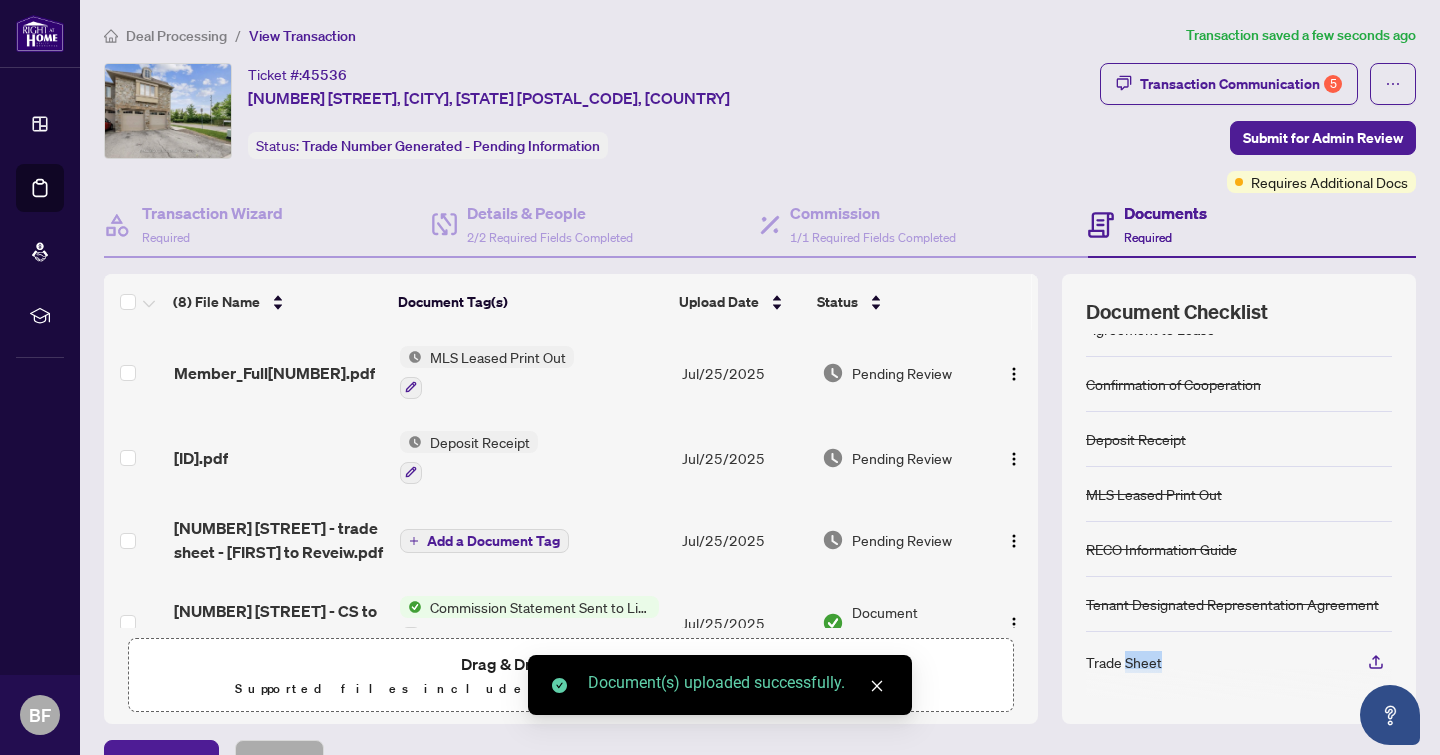 click on "Trade Sheet" at bounding box center (1124, 662) 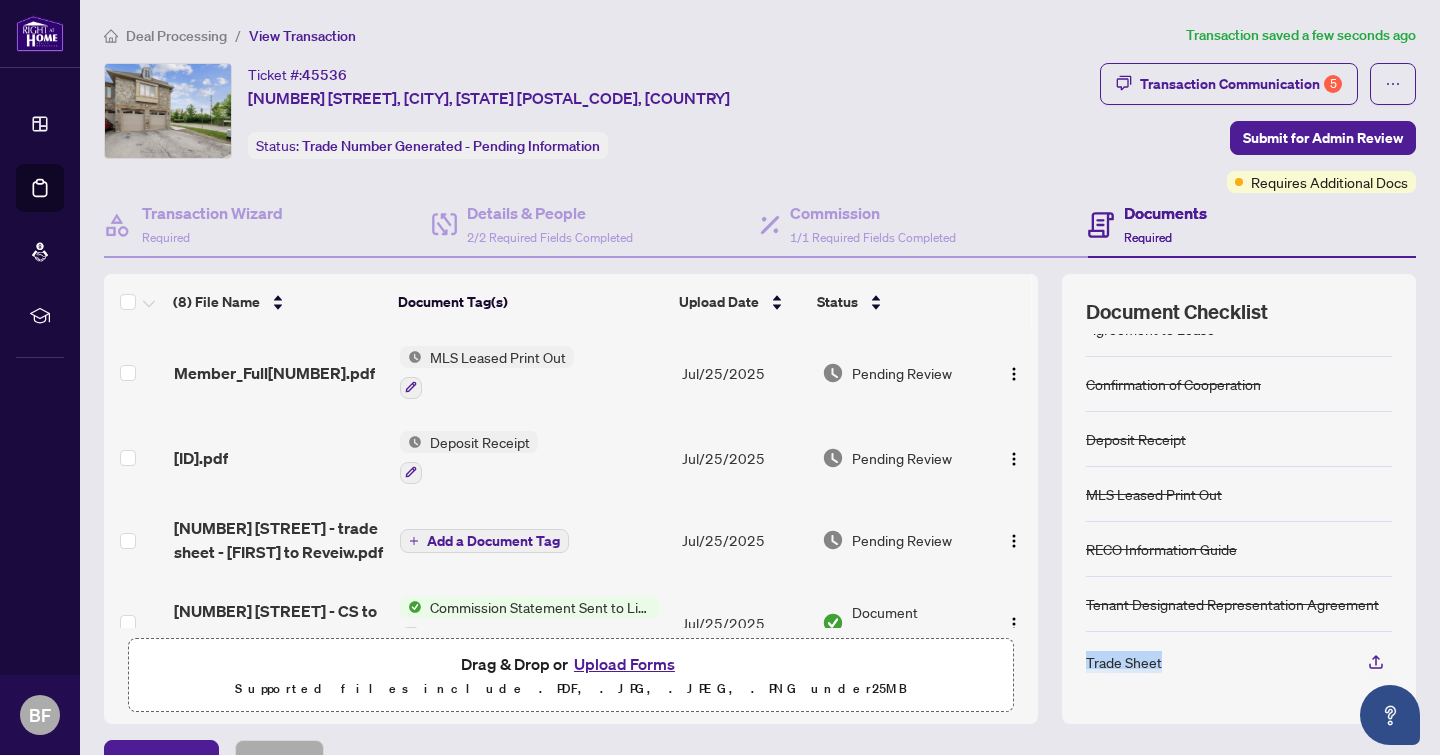 click on "Trade Sheet" at bounding box center [1124, 662] 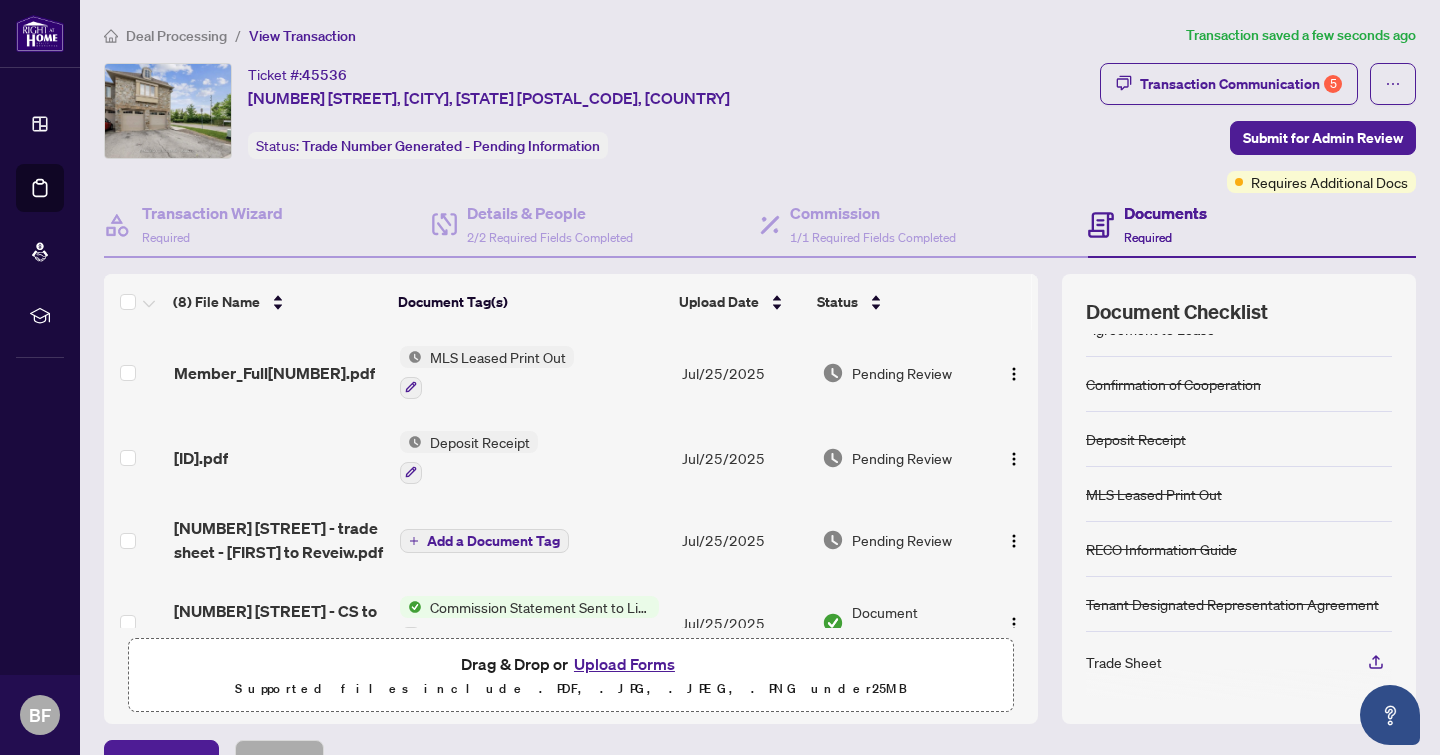 click on "RECO Information Guide" at bounding box center [1239, 549] 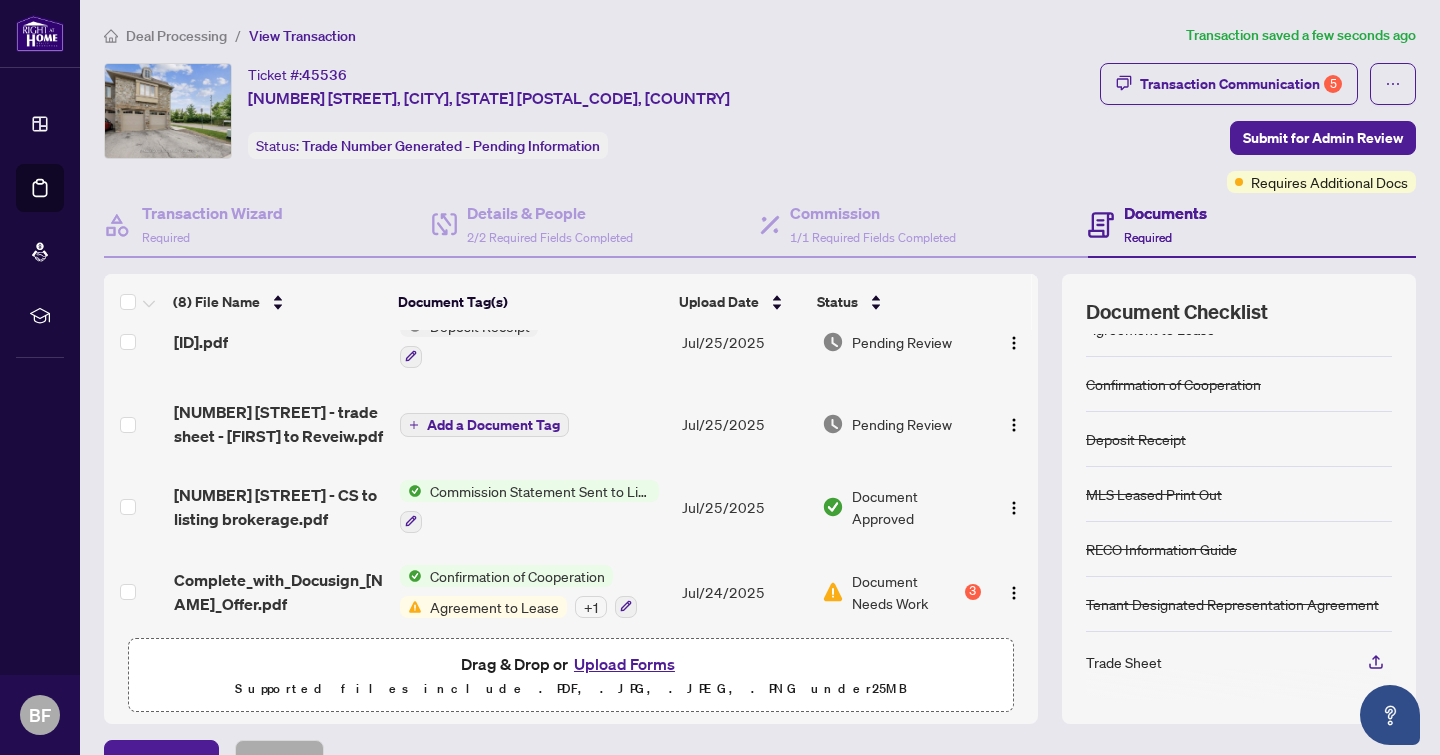 scroll, scrollTop: 70, scrollLeft: 0, axis: vertical 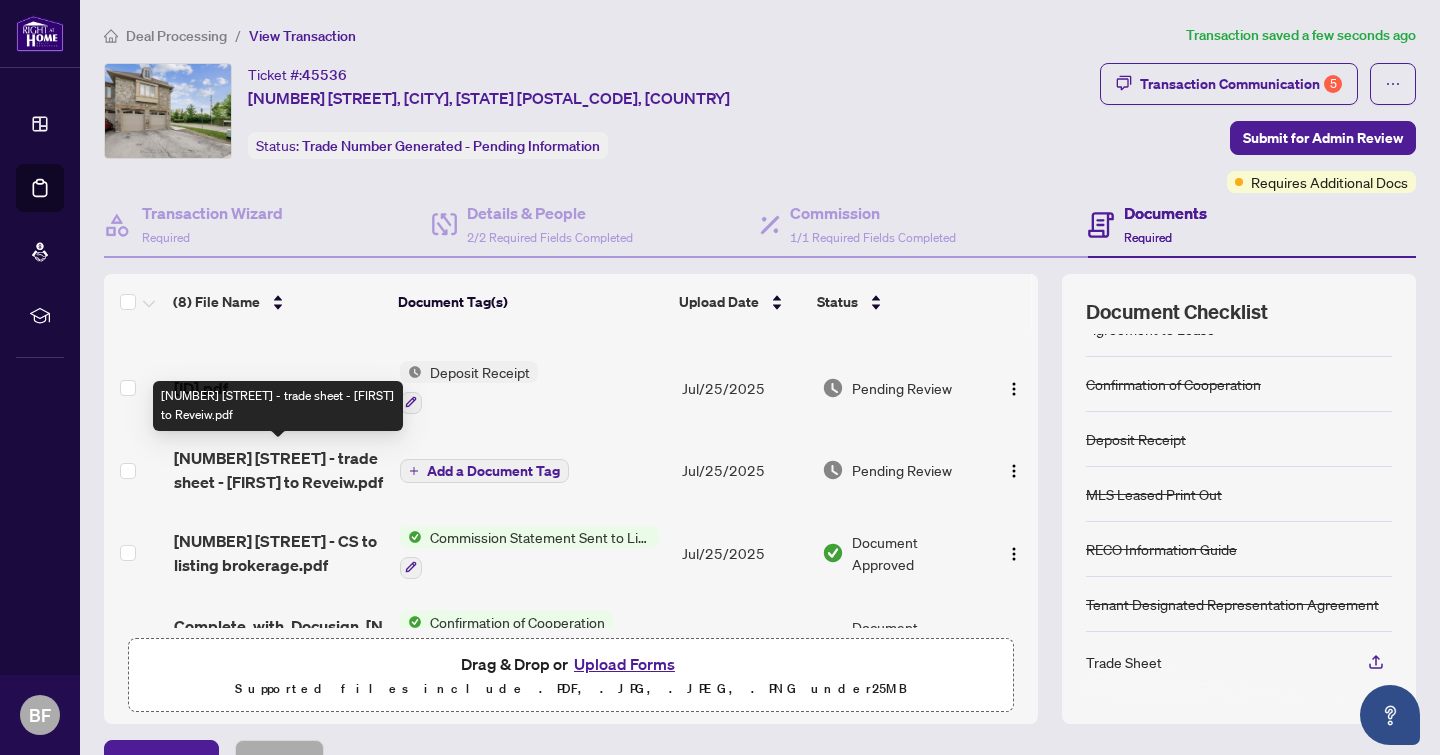 click on "[NUMBER] [STREET] - trade sheet - [FIRST] to Reveiw.pdf" at bounding box center [279, 470] 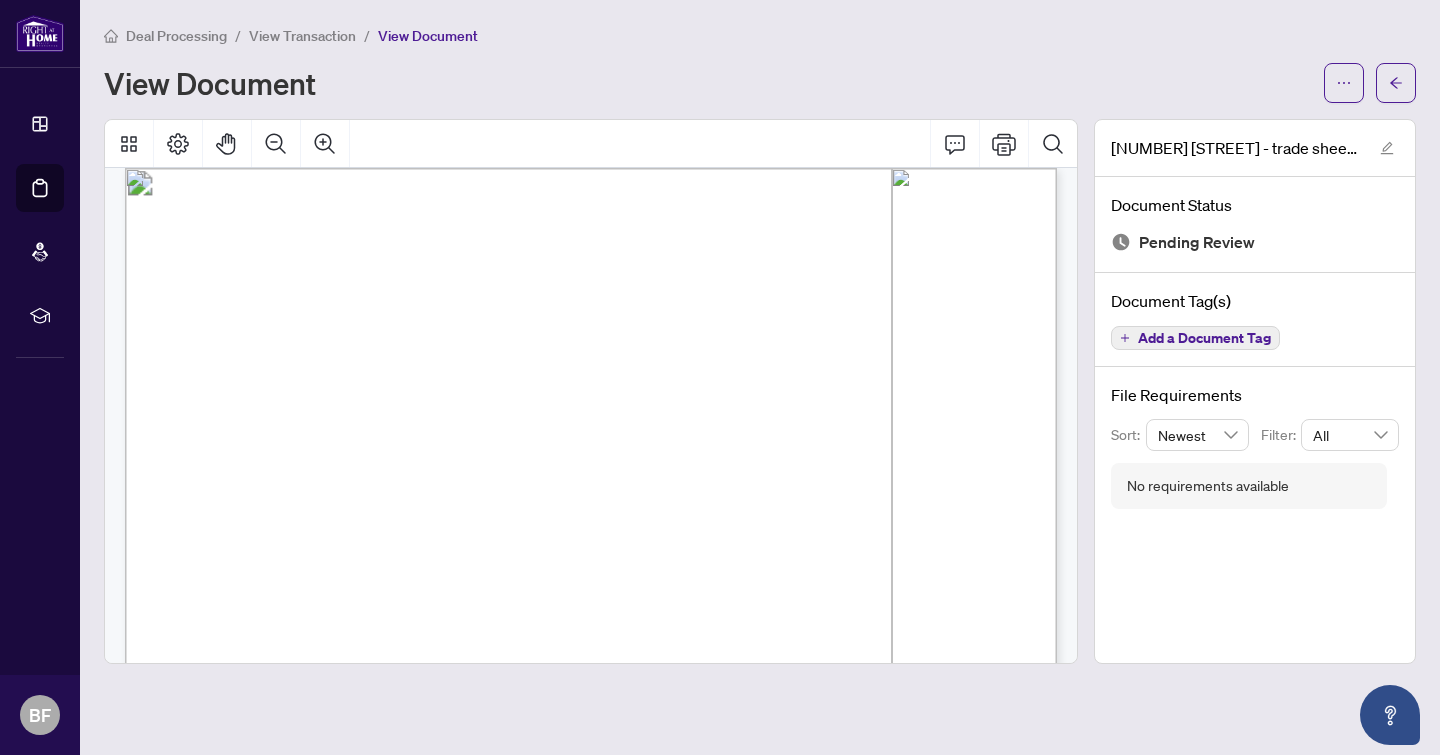 scroll, scrollTop: 0, scrollLeft: 0, axis: both 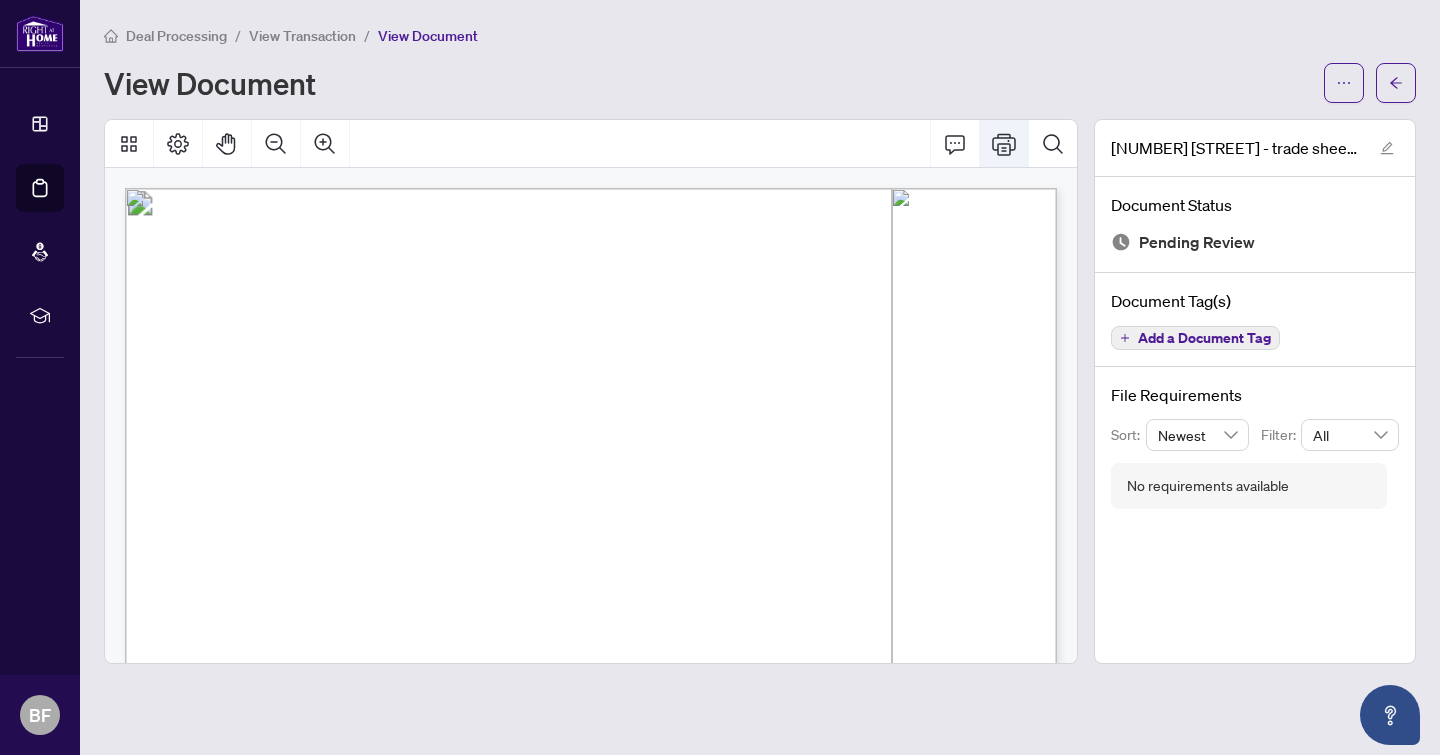 click 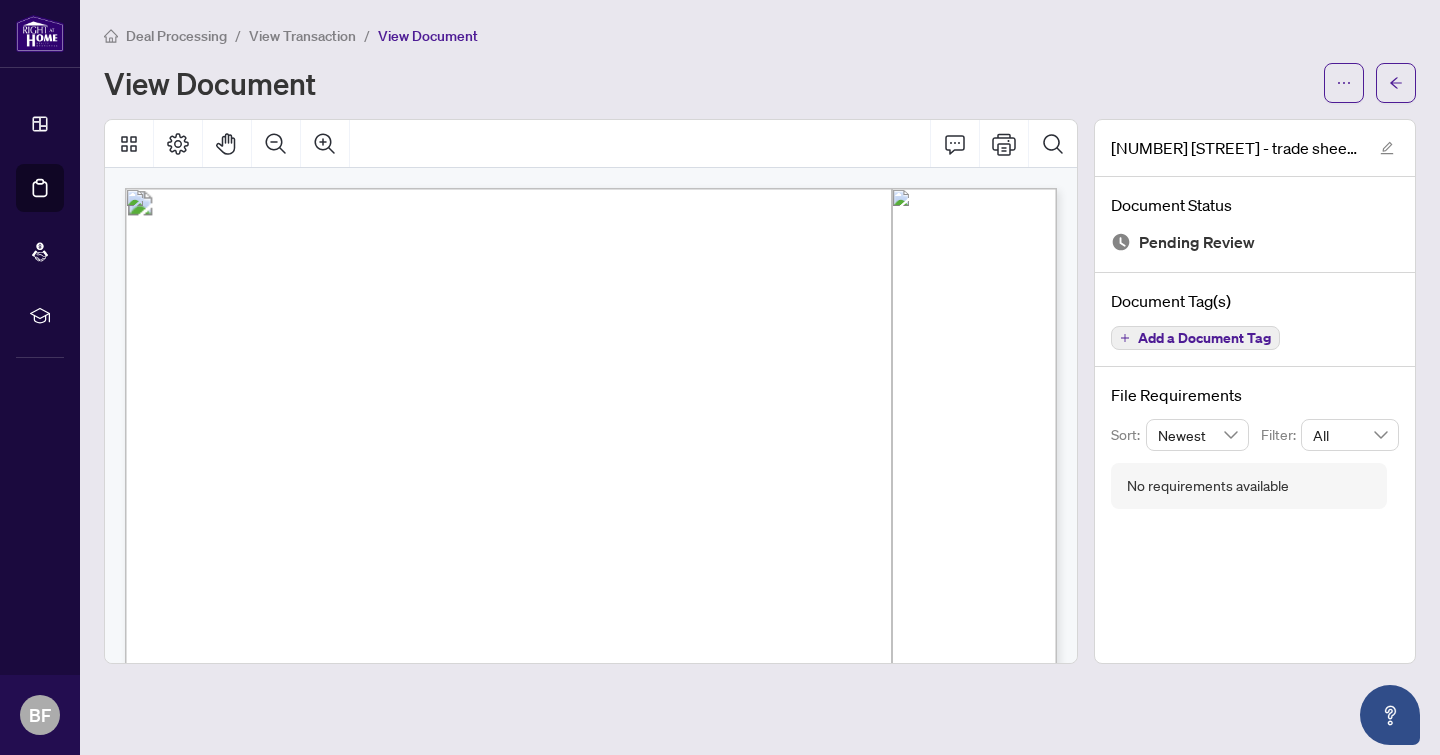 click on "View Transaction" at bounding box center (302, 36) 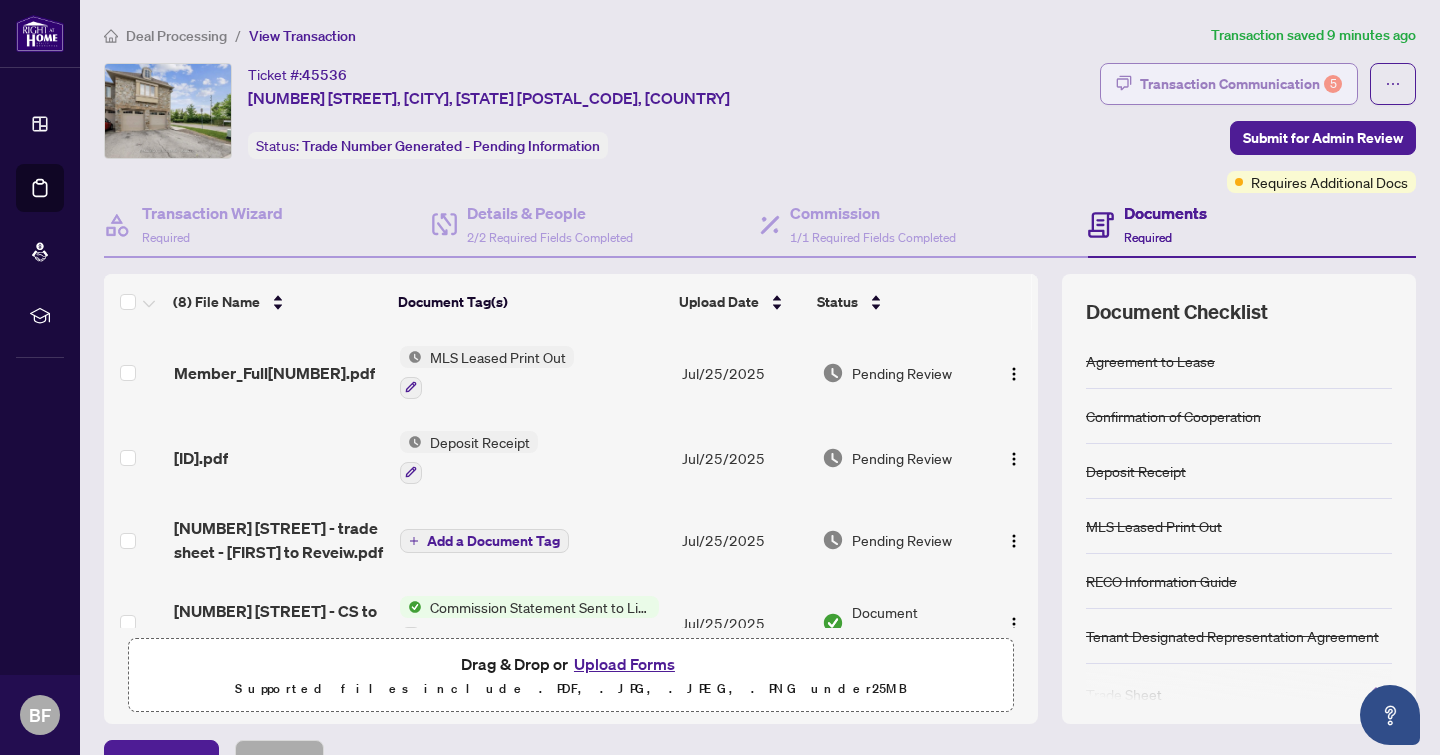 click on "Transaction Communication 5" at bounding box center [1241, 84] 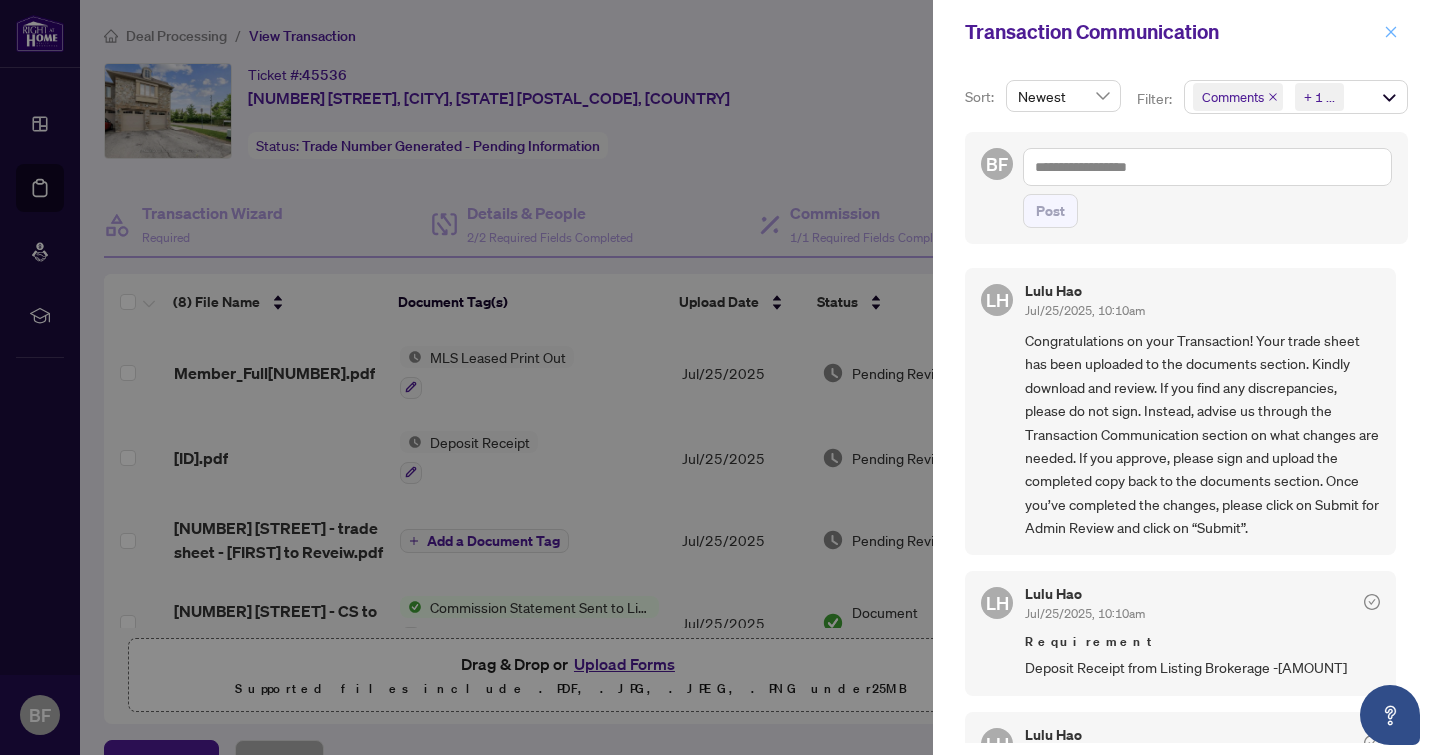 click 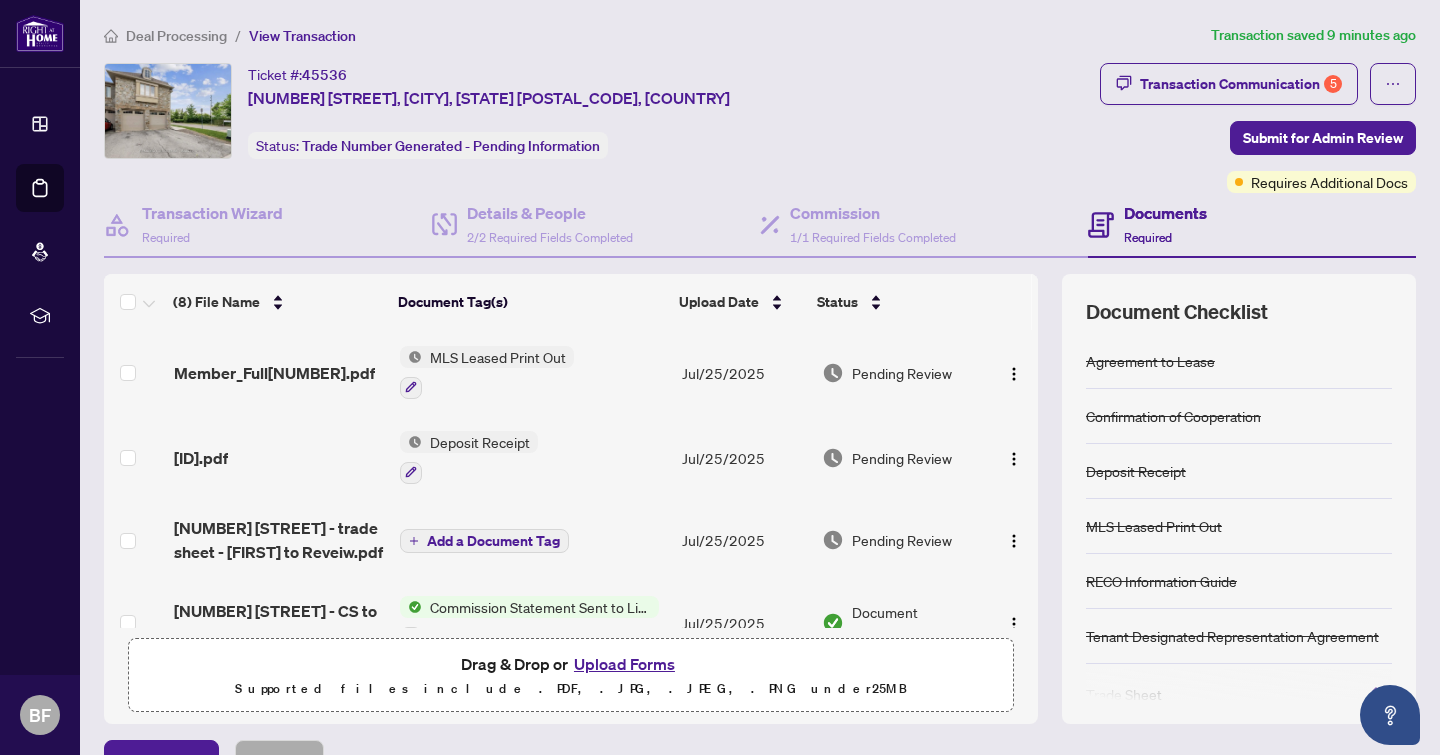 scroll, scrollTop: 32, scrollLeft: 0, axis: vertical 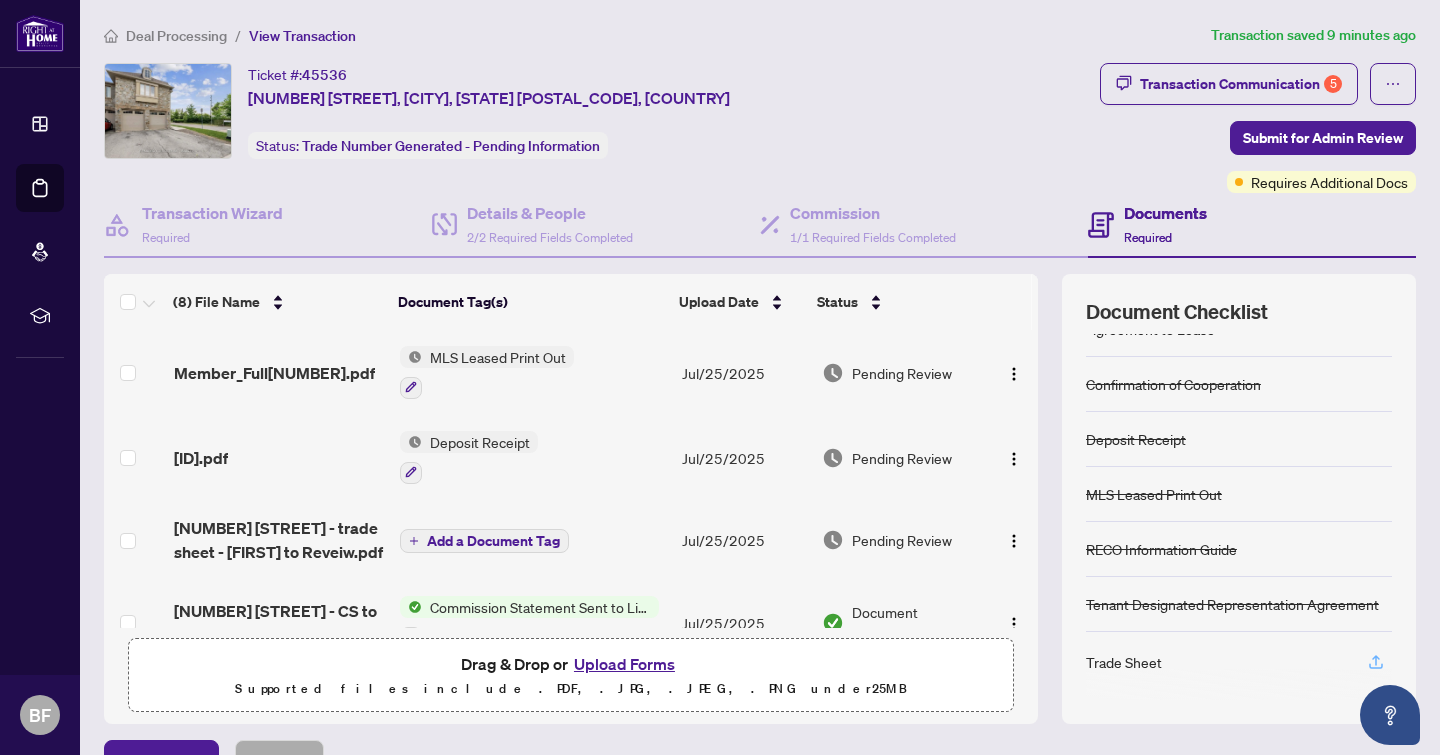 click 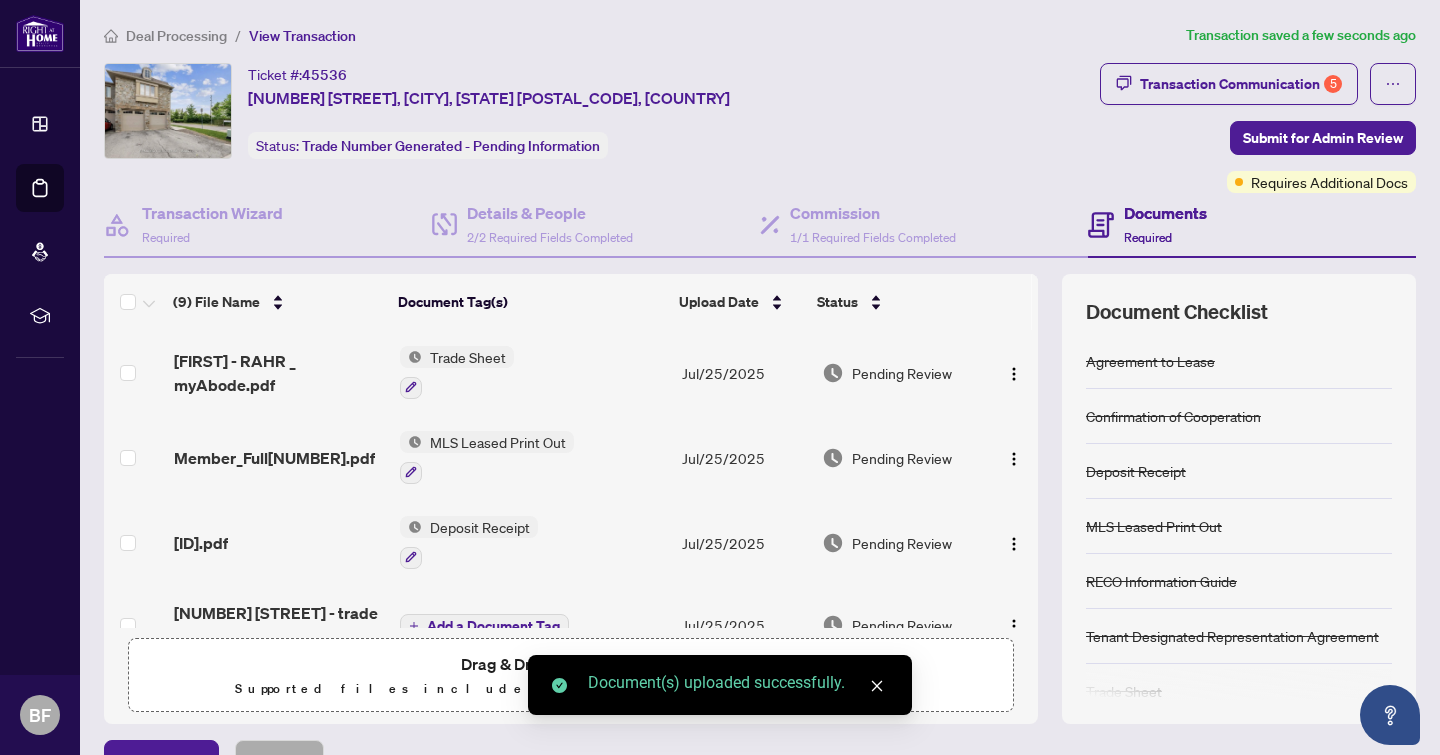 scroll, scrollTop: 26, scrollLeft: 0, axis: vertical 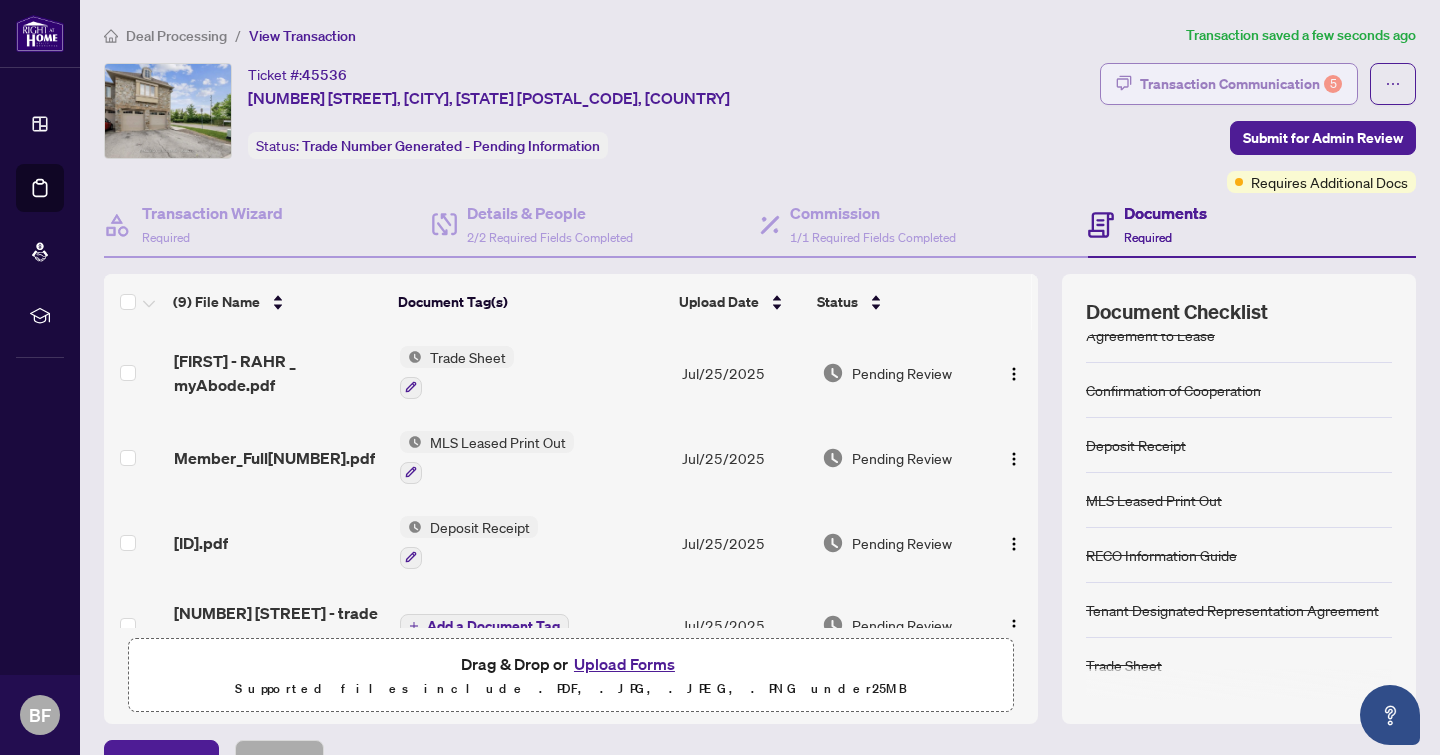 click on "Transaction Communication 5" at bounding box center (1241, 84) 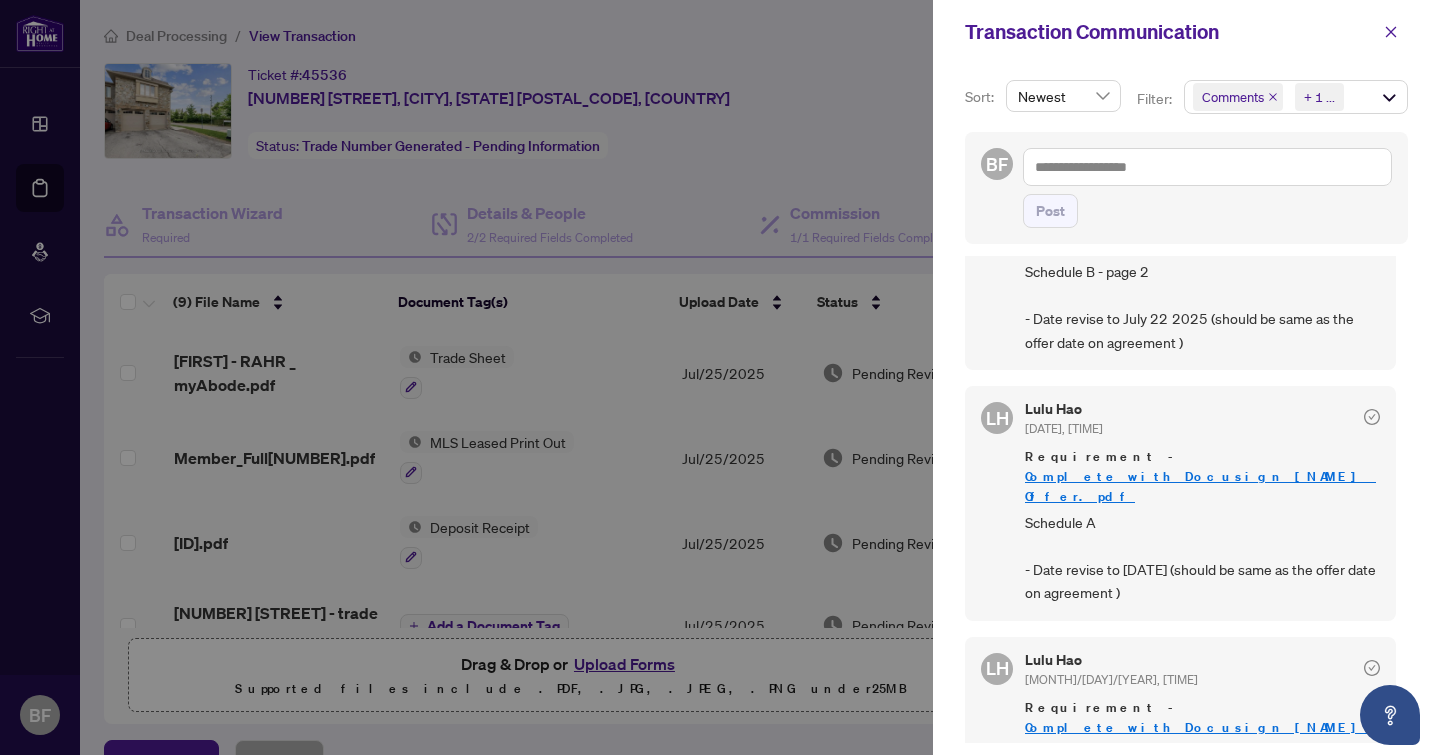 scroll, scrollTop: 719, scrollLeft: 0, axis: vertical 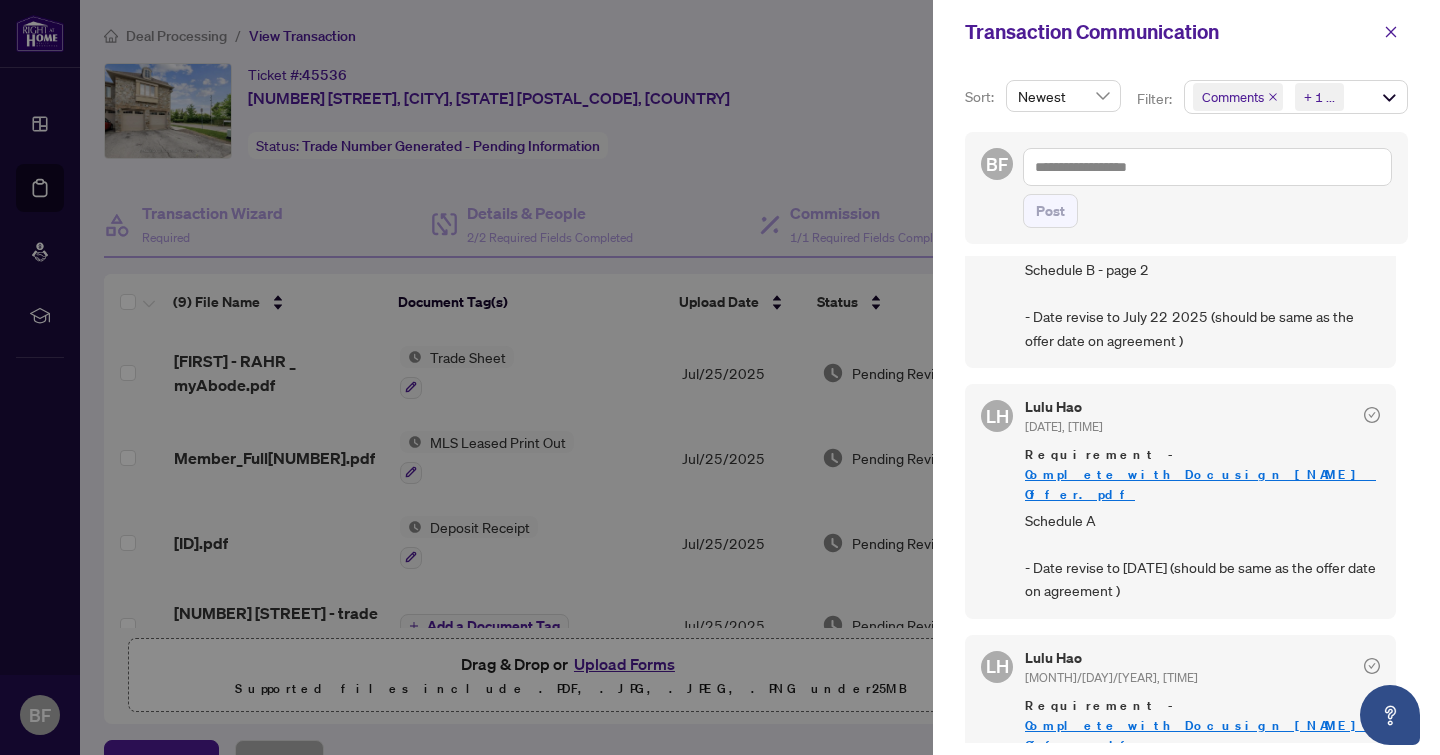 click at bounding box center (720, 377) 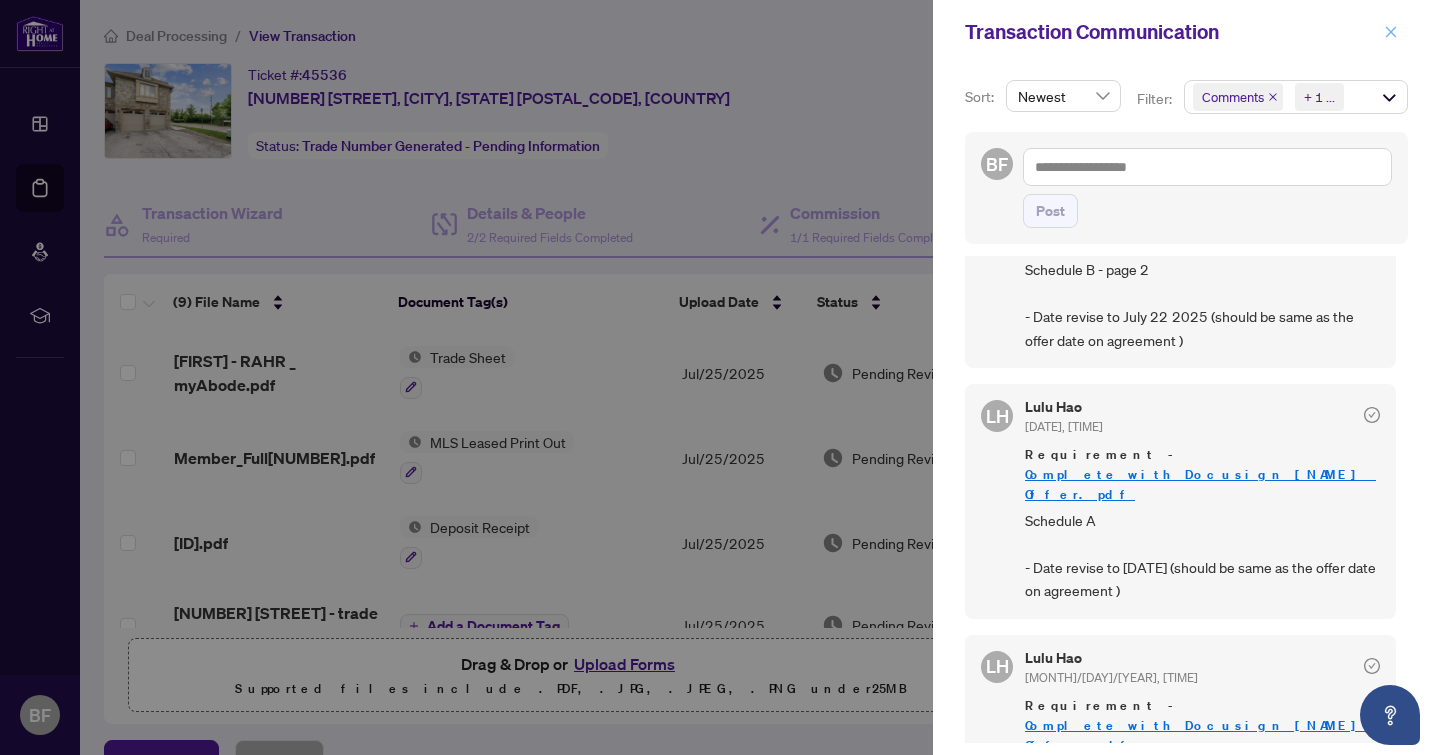 click 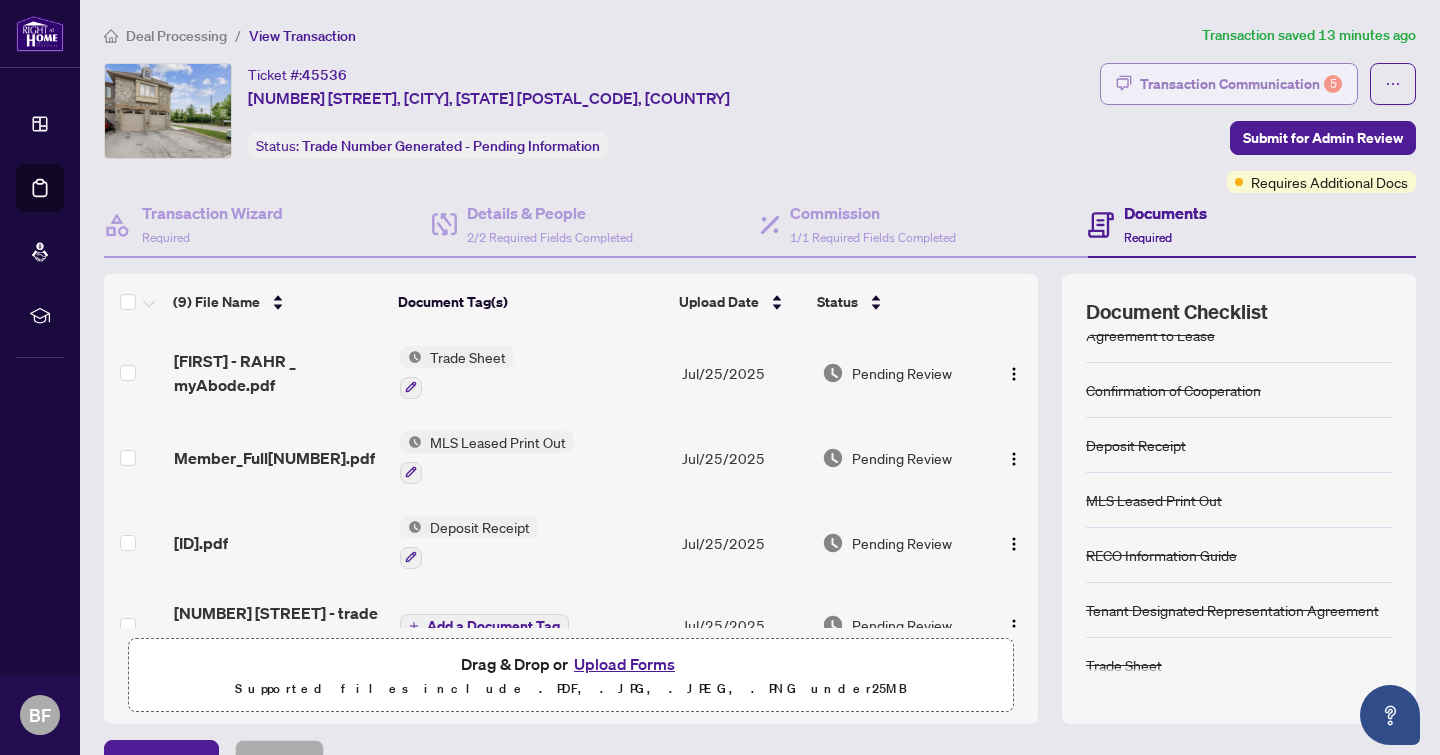 click on "Transaction Communication 5" at bounding box center [1241, 84] 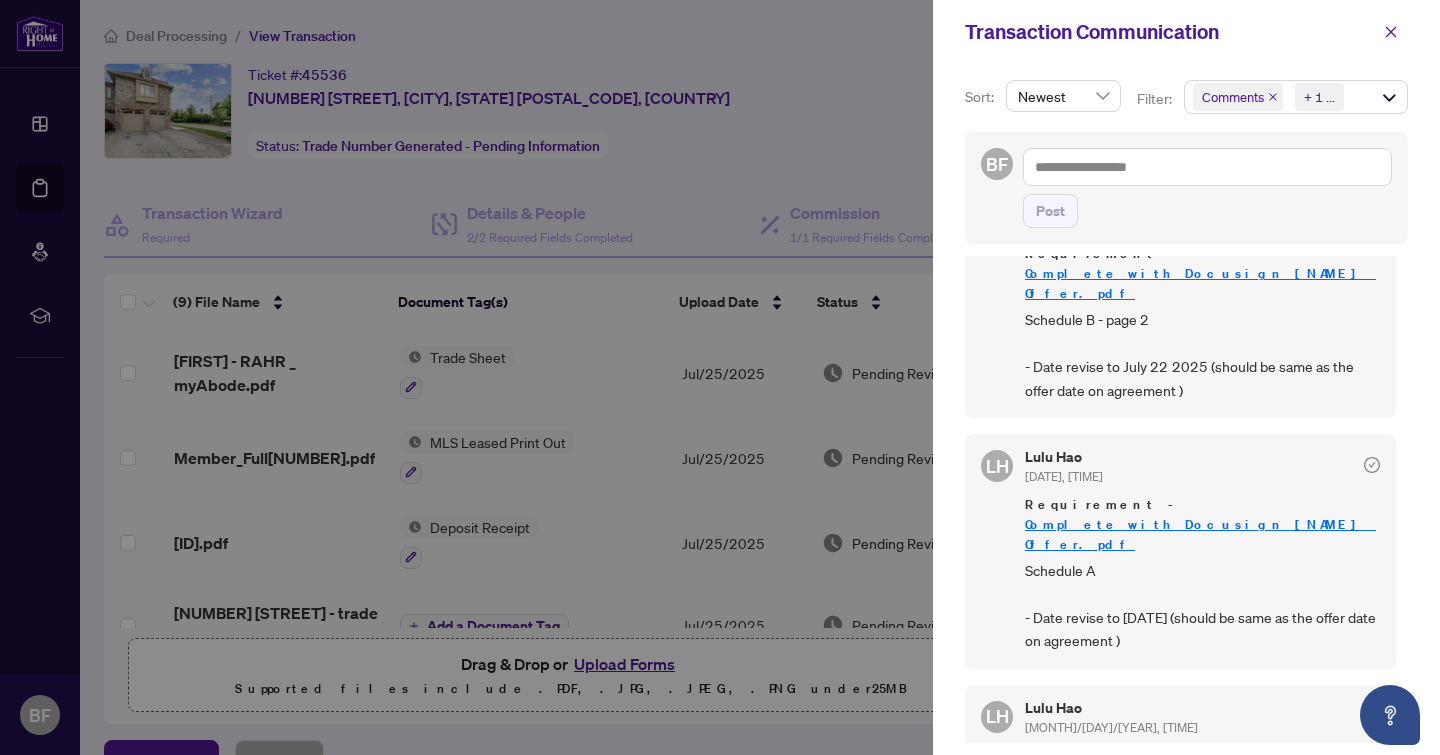 scroll, scrollTop: 719, scrollLeft: 0, axis: vertical 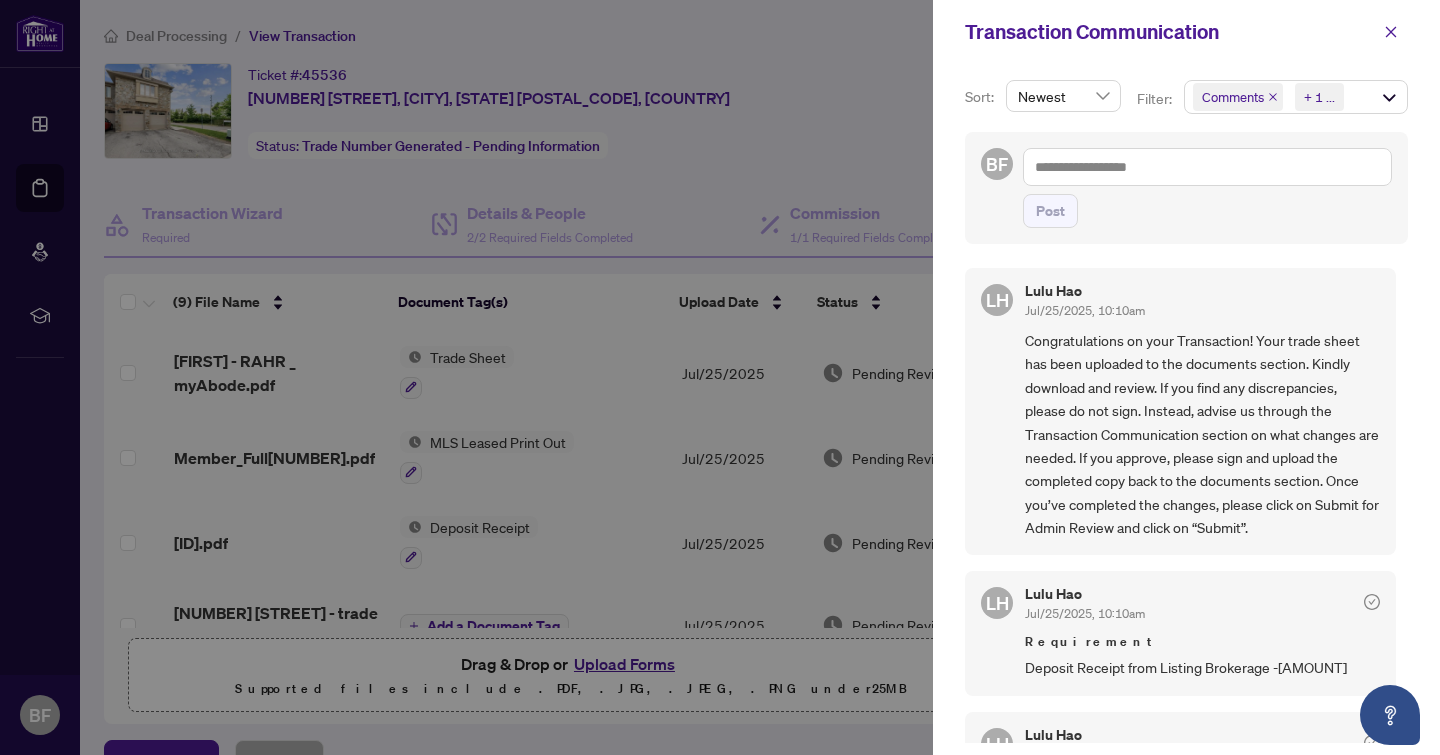 click at bounding box center (720, 377) 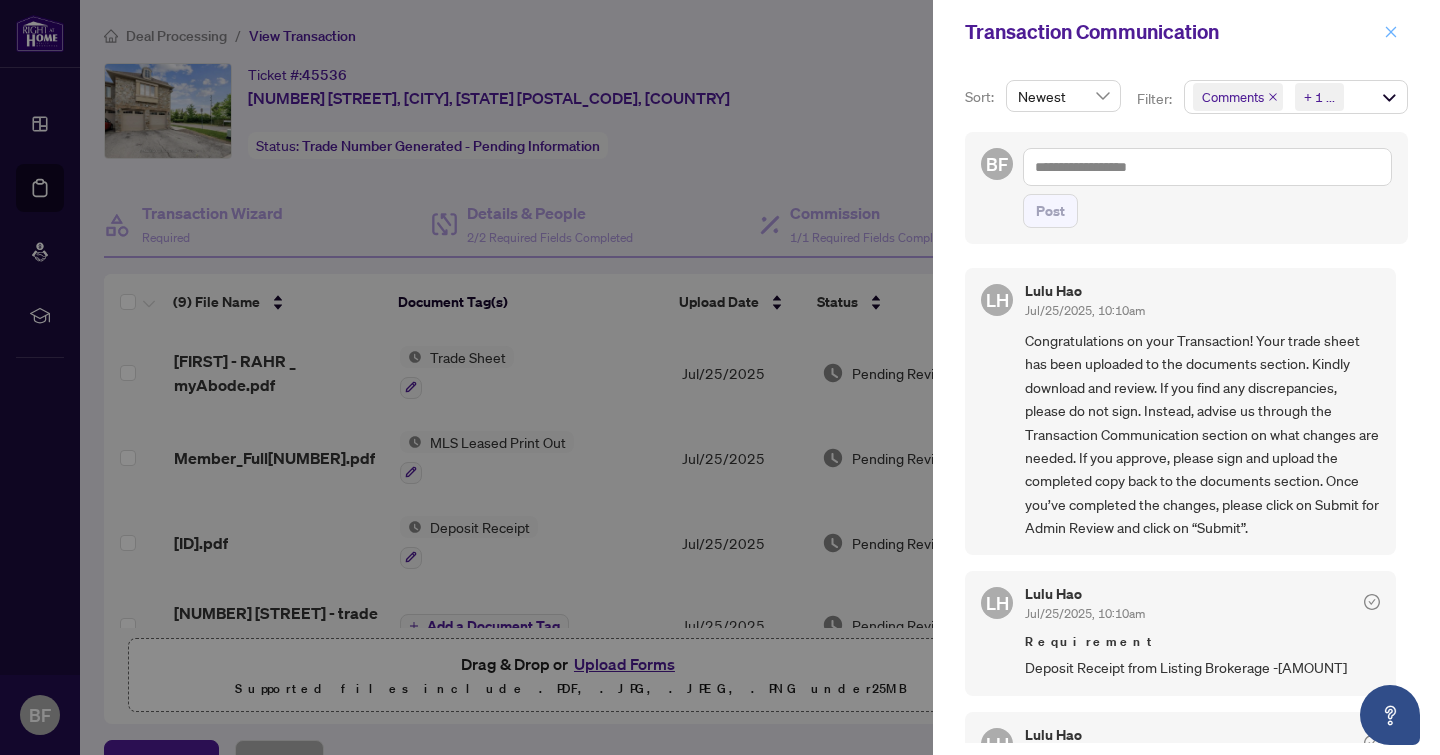 click 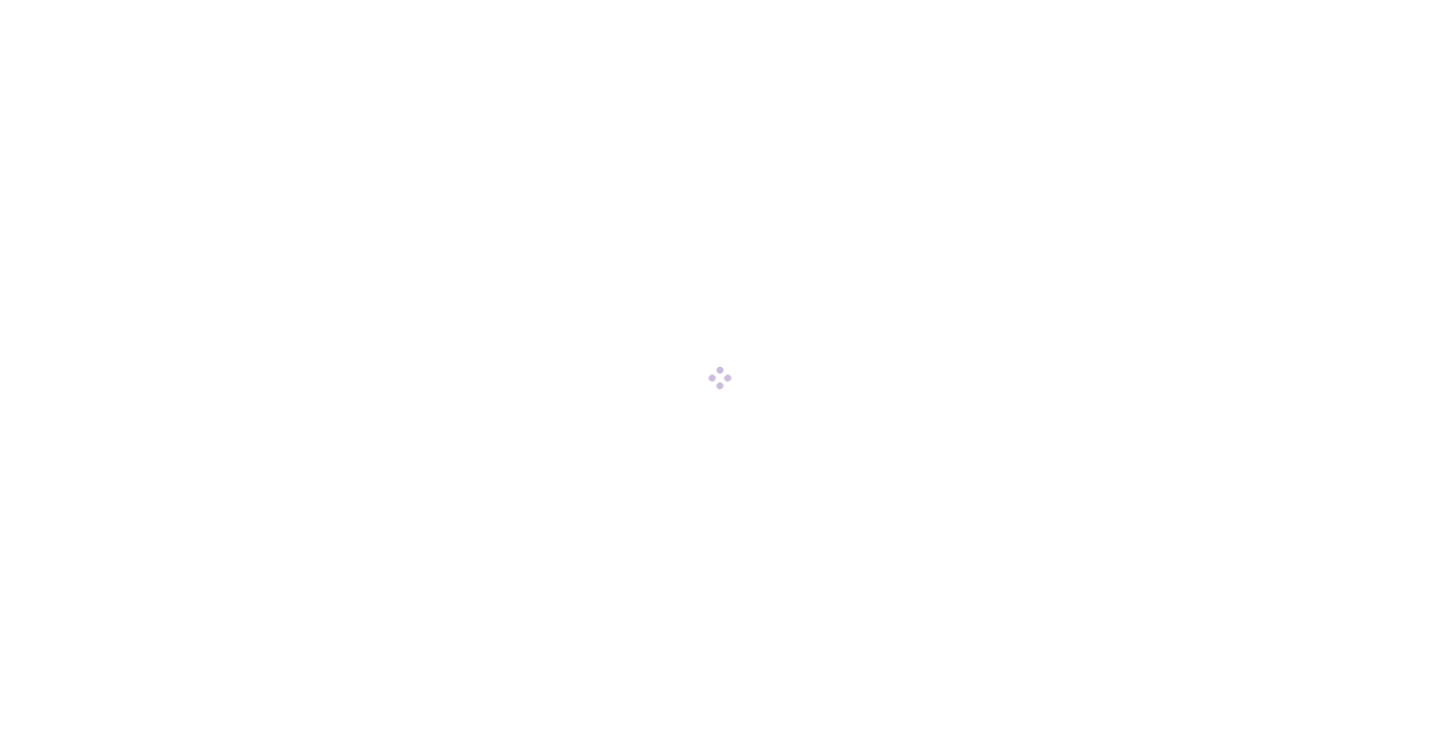 scroll, scrollTop: 0, scrollLeft: 0, axis: both 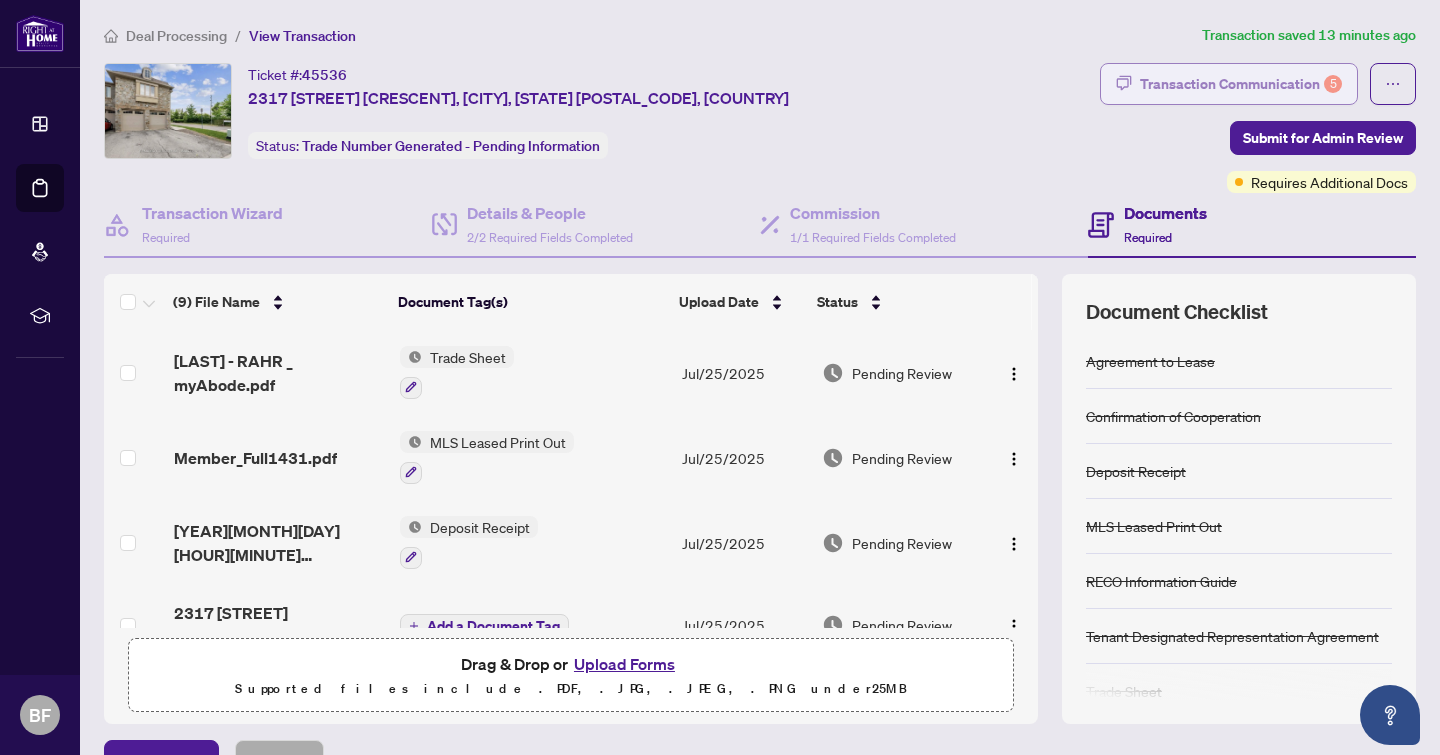 click on "Transaction Communication 5" at bounding box center (1241, 84) 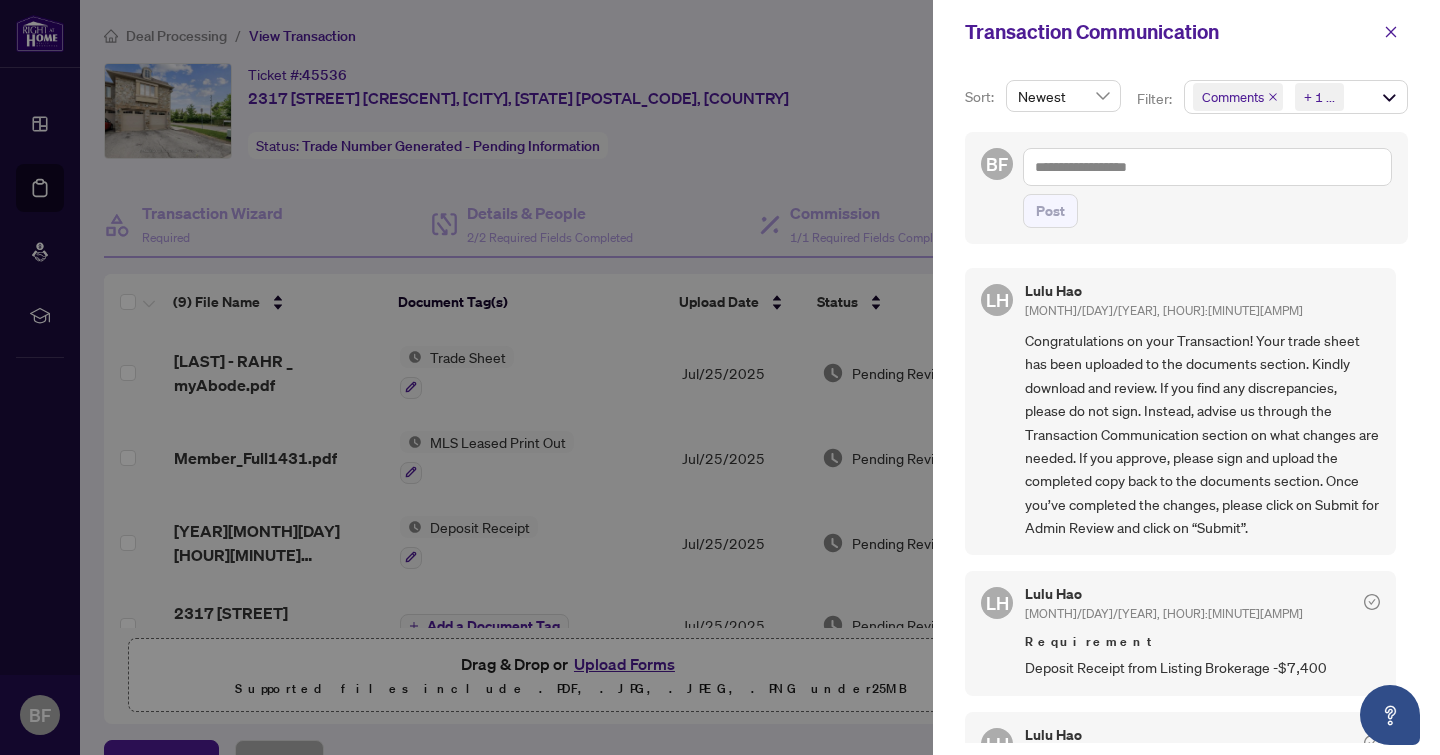 click at bounding box center (720, 377) 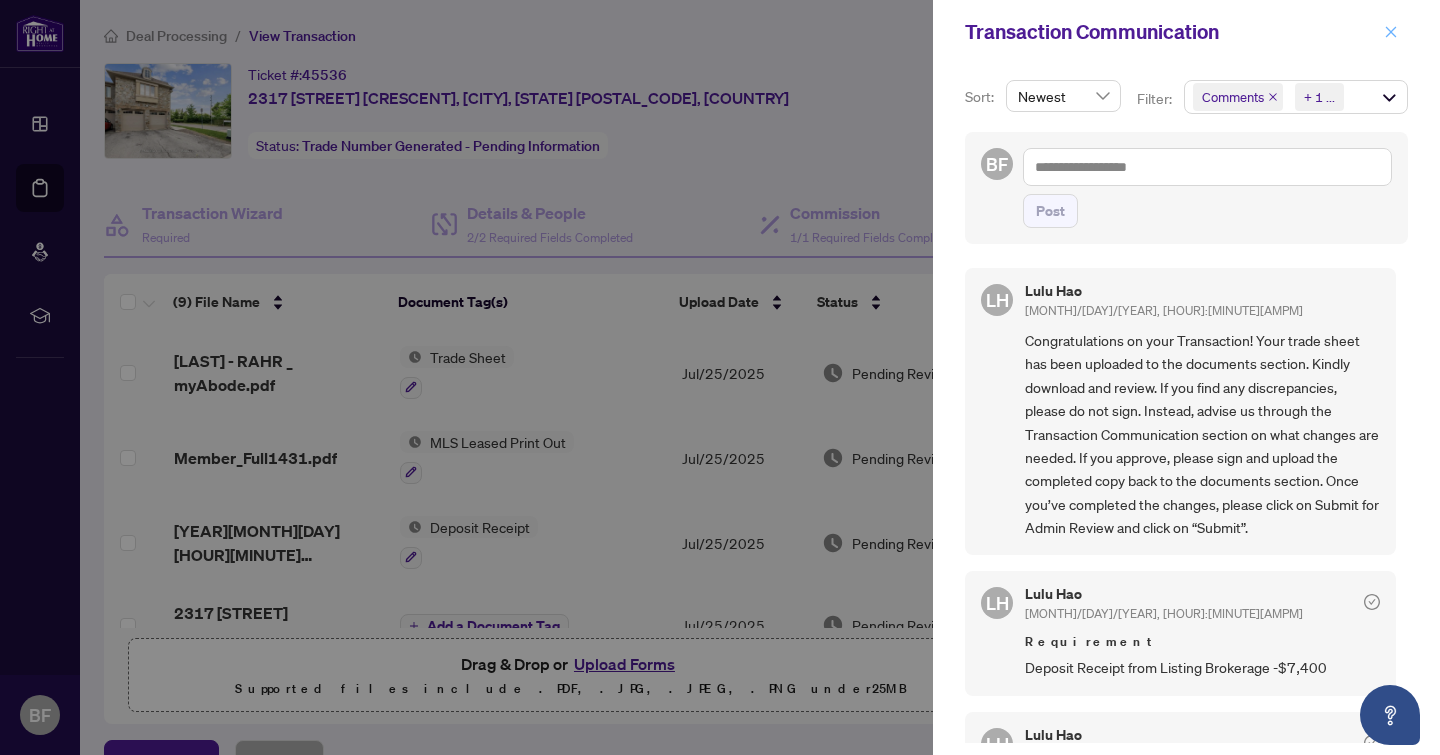 click 